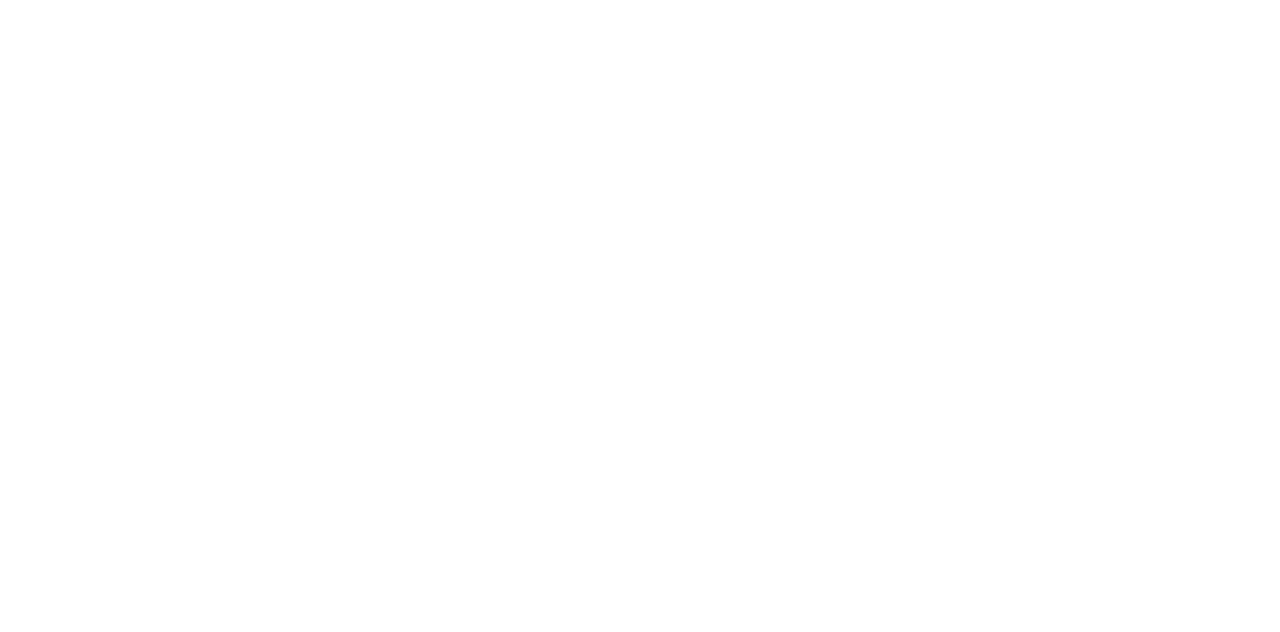 scroll, scrollTop: 0, scrollLeft: 0, axis: both 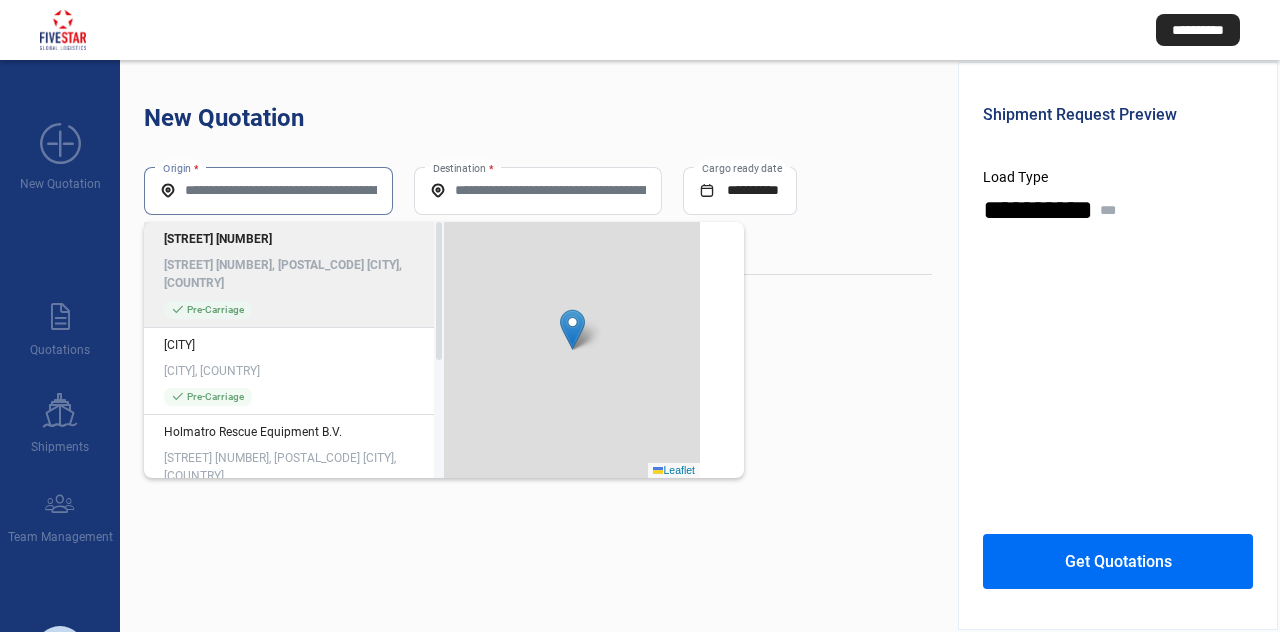 click on "Origin *" at bounding box center (268, 190) 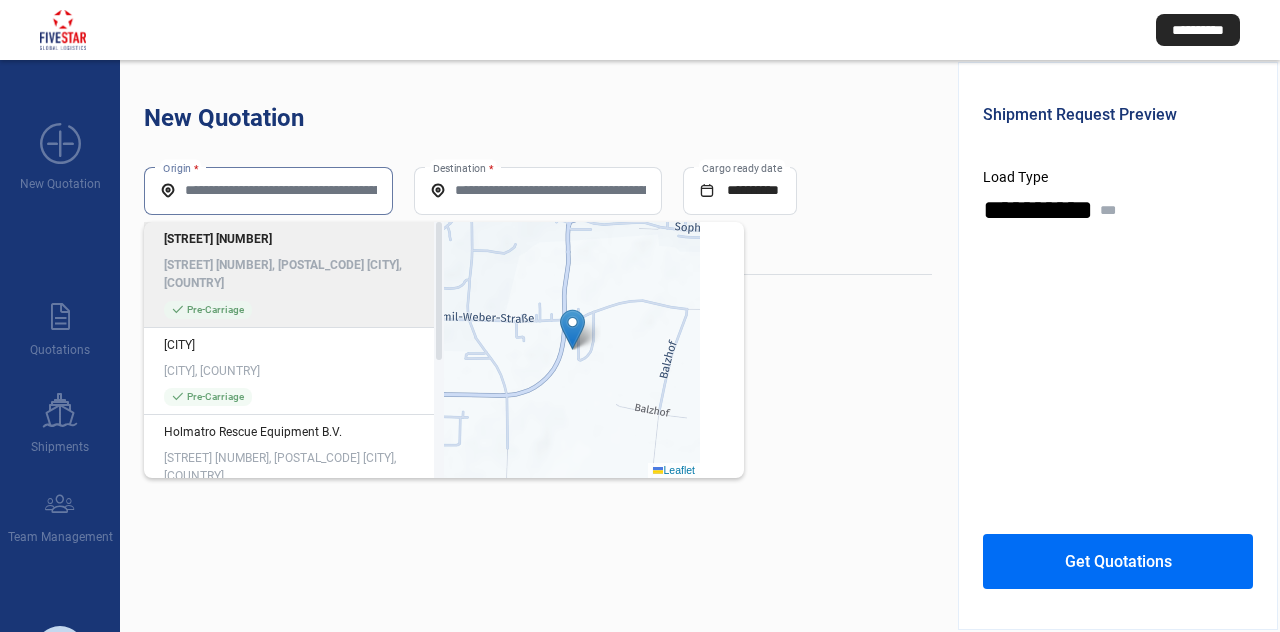 paste on "**********" 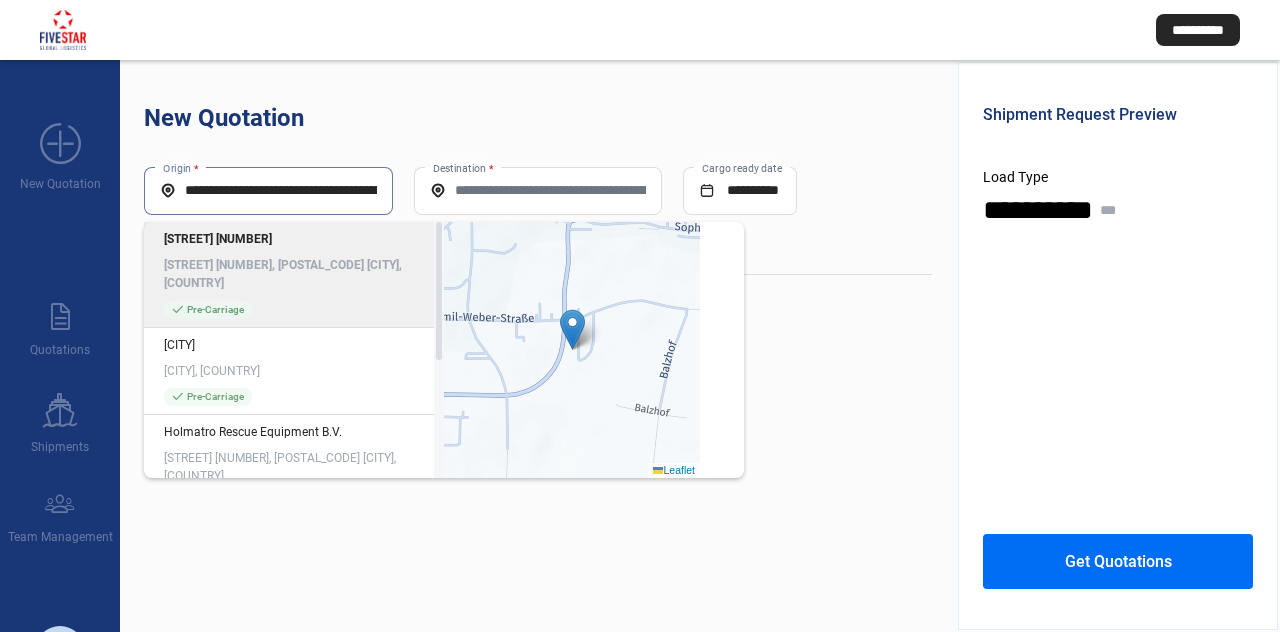 scroll, scrollTop: 0, scrollLeft: 170, axis: horizontal 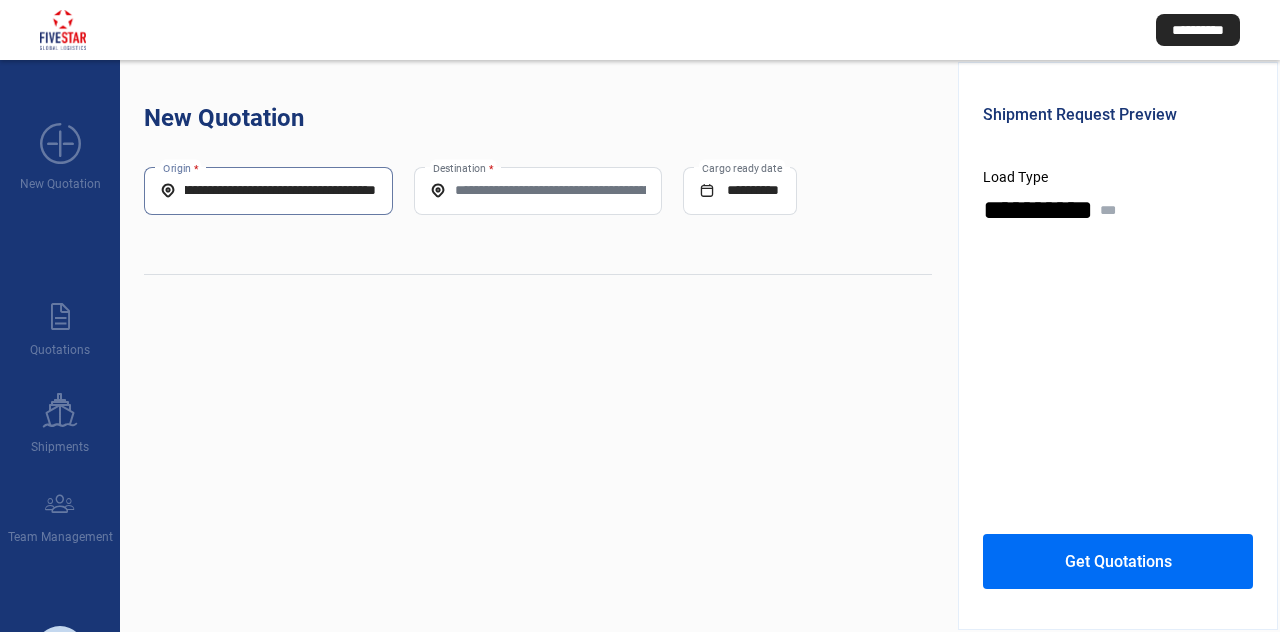 click on "**********" at bounding box center (268, 190) 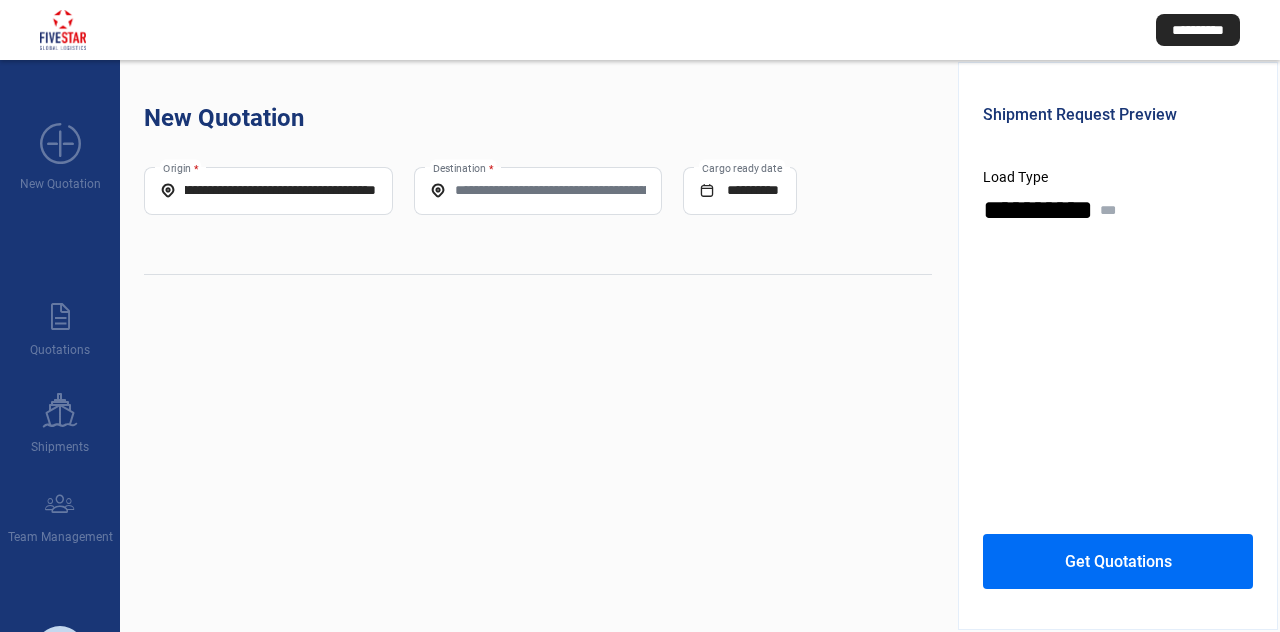 scroll, scrollTop: 0, scrollLeft: 0, axis: both 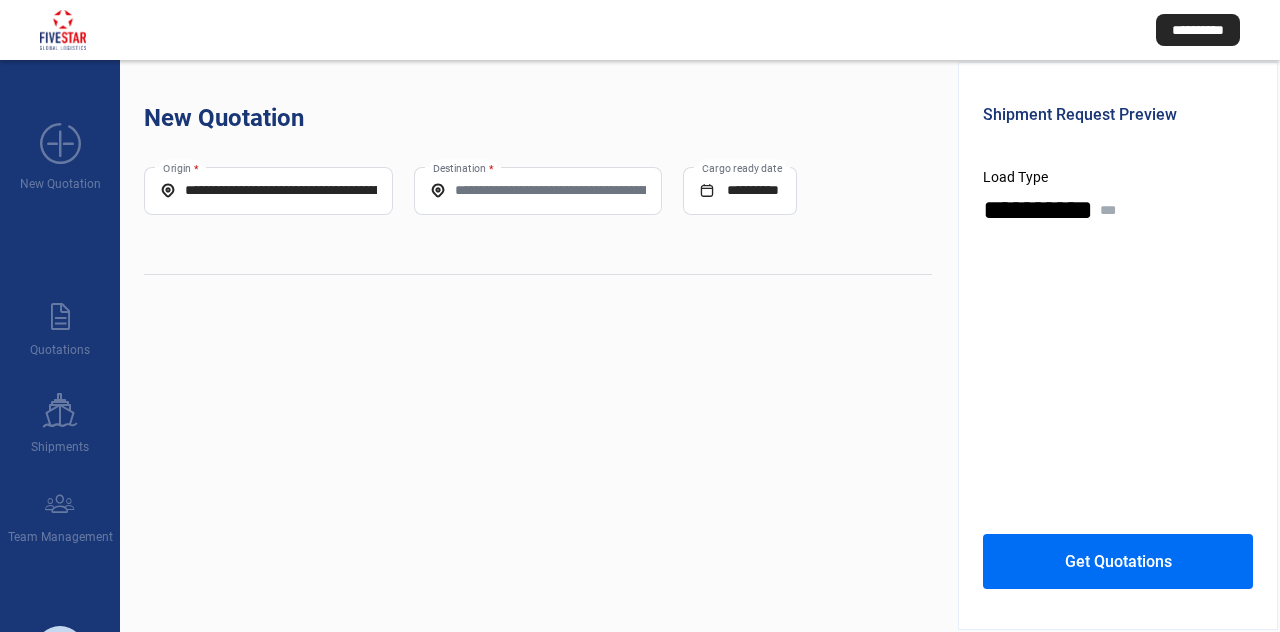 click on "**********" at bounding box center (268, 191) 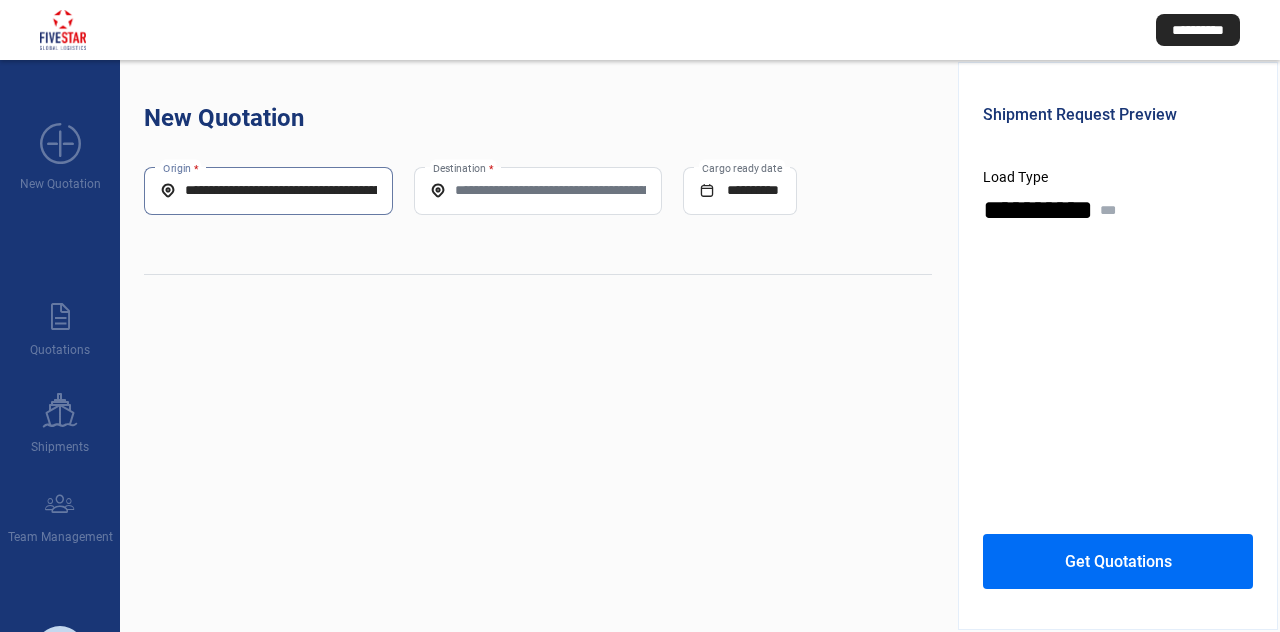 scroll, scrollTop: 0, scrollLeft: 170, axis: horizontal 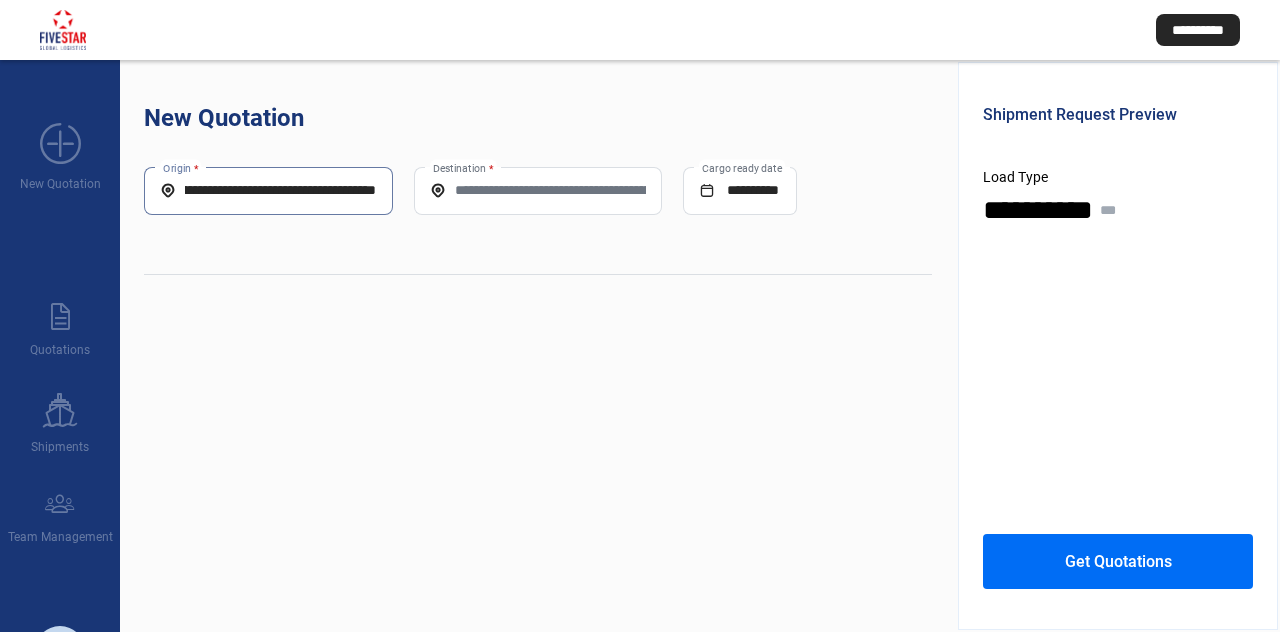 click on "**********" at bounding box center [268, 190] 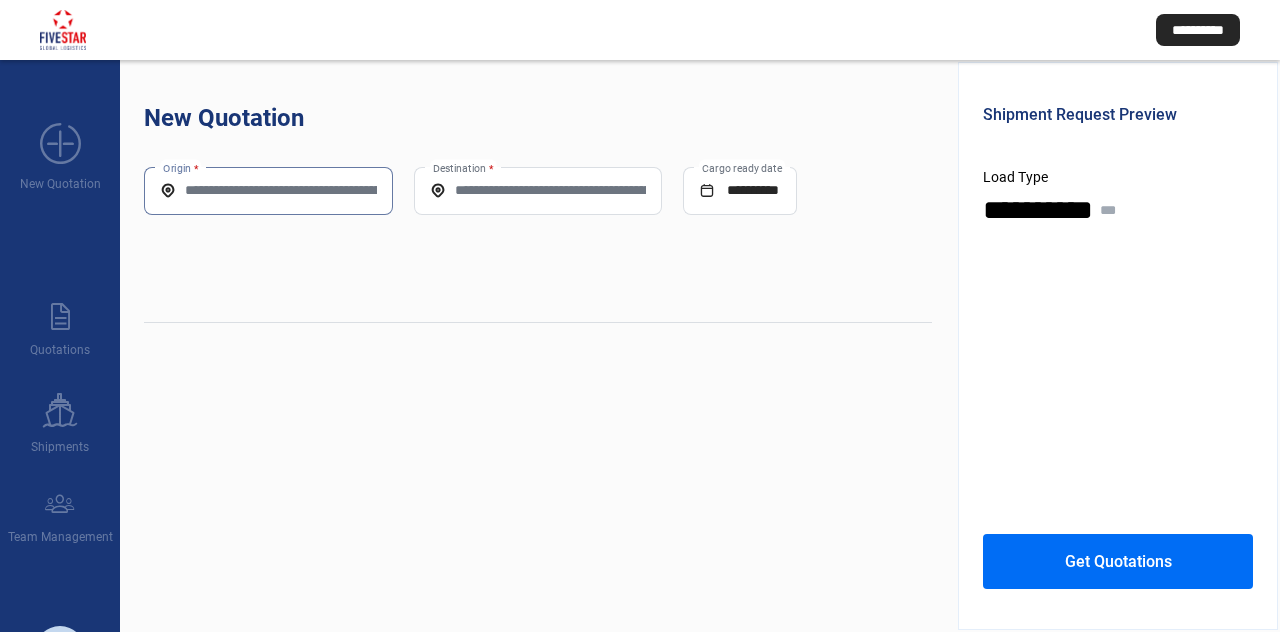scroll, scrollTop: 0, scrollLeft: 0, axis: both 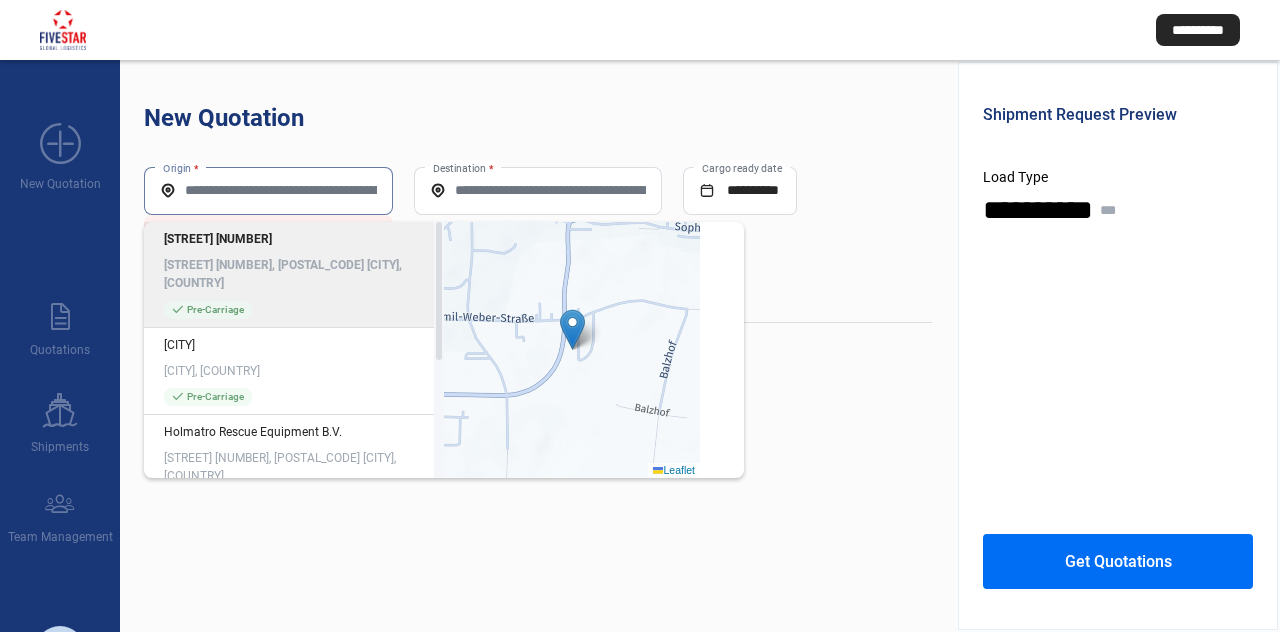 click on "Origin *" at bounding box center [268, 190] 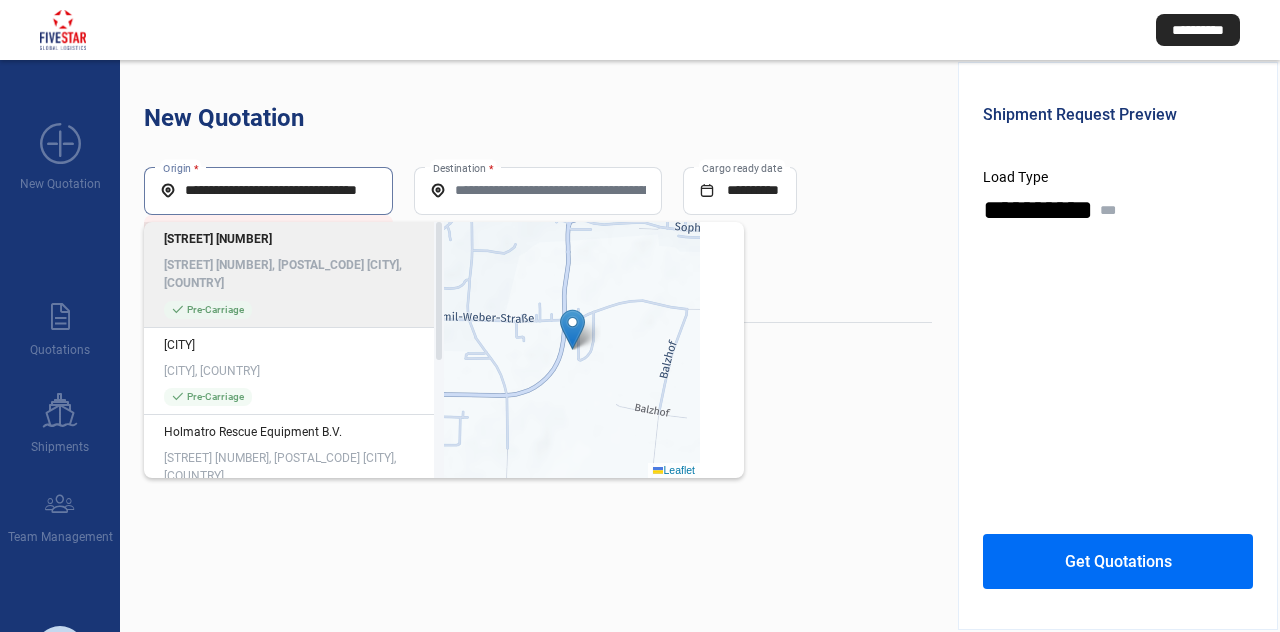 scroll, scrollTop: 0, scrollLeft: 36, axis: horizontal 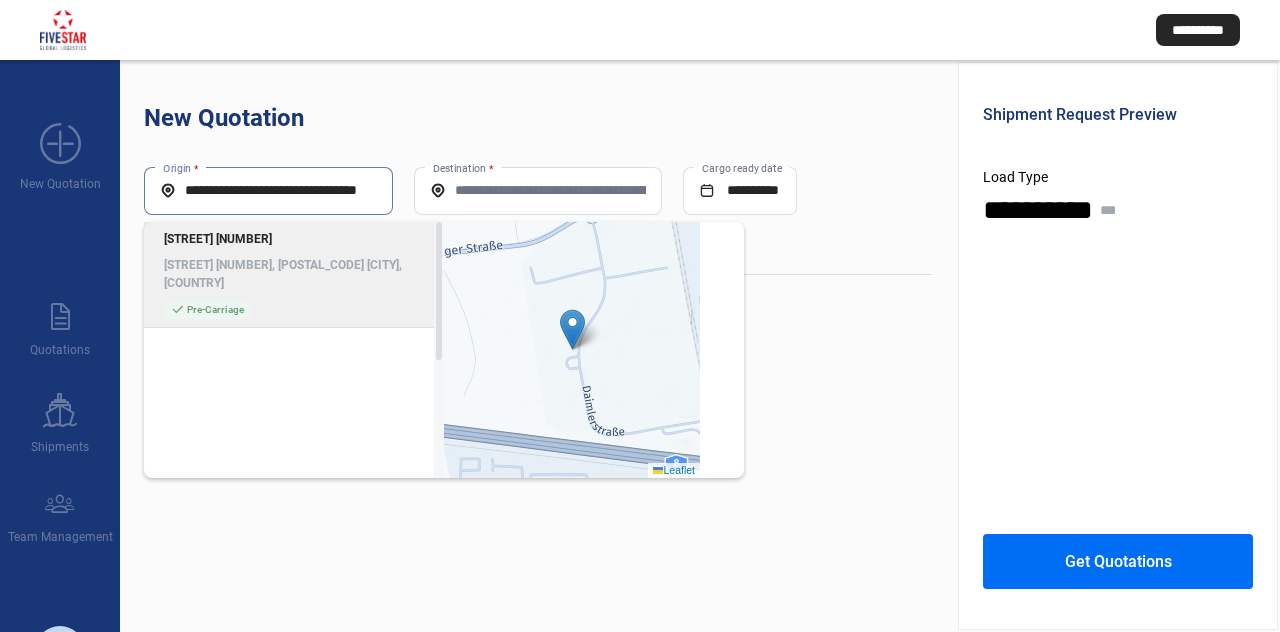 type on "**********" 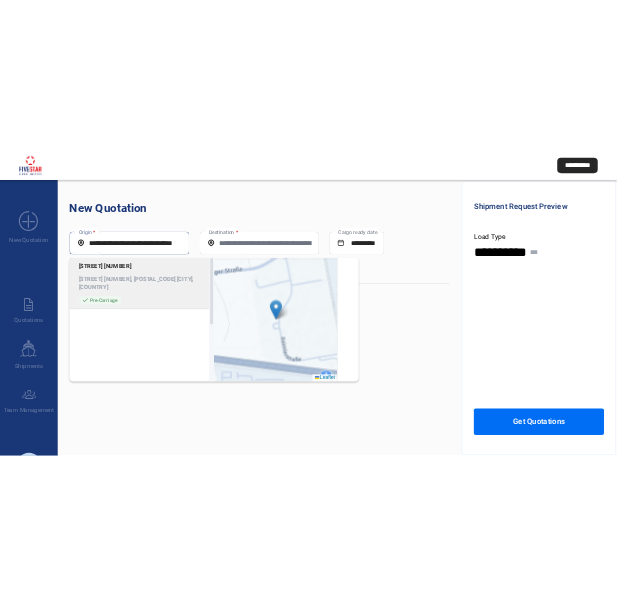 scroll, scrollTop: 0, scrollLeft: 0, axis: both 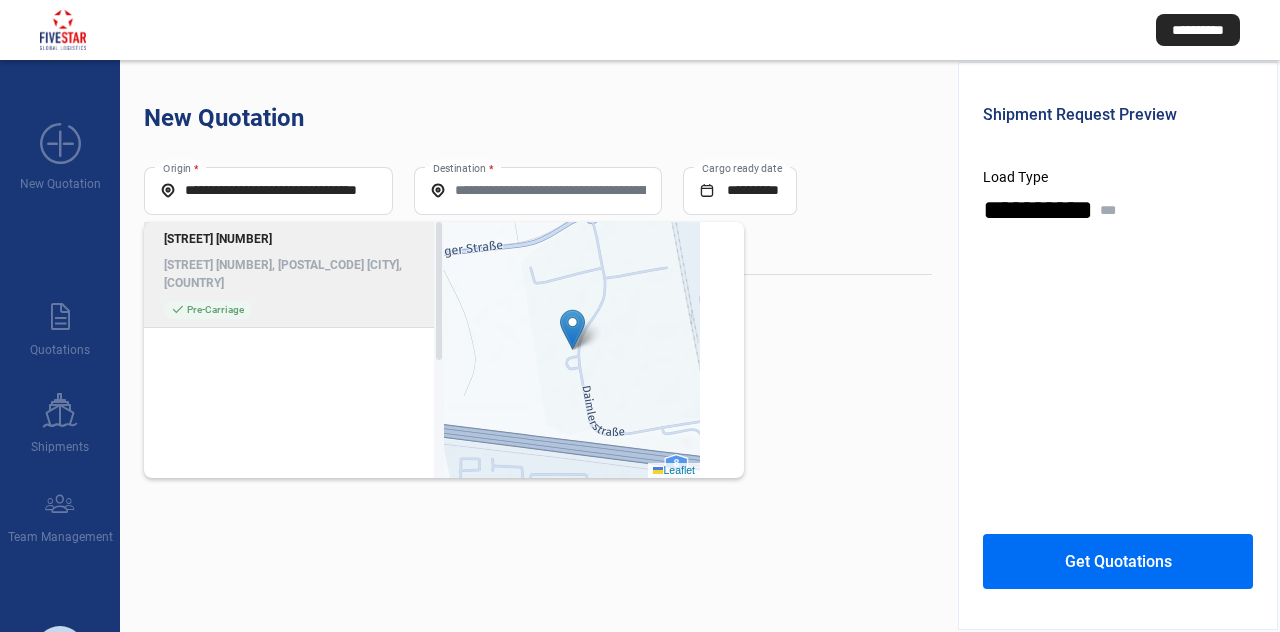 click on "[STREET] [NUMBER], [POSTAL_CODE] [CITY], [COUNTRY]" at bounding box center [294, 274] 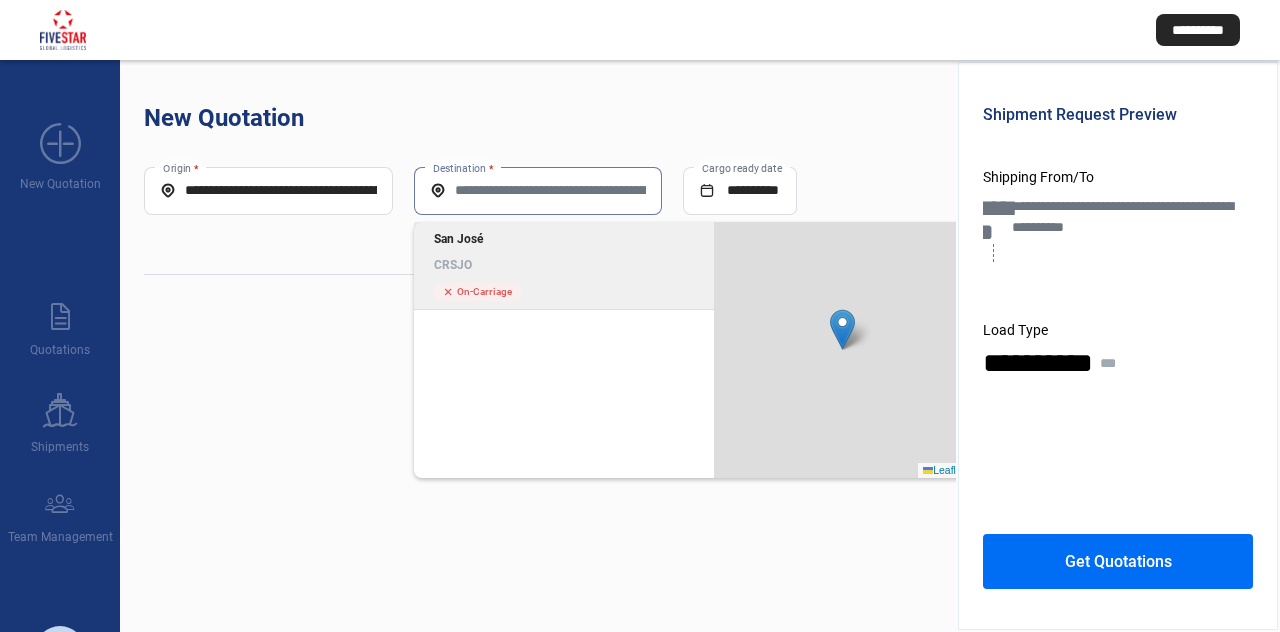 click on "Destination *" at bounding box center (538, 190) 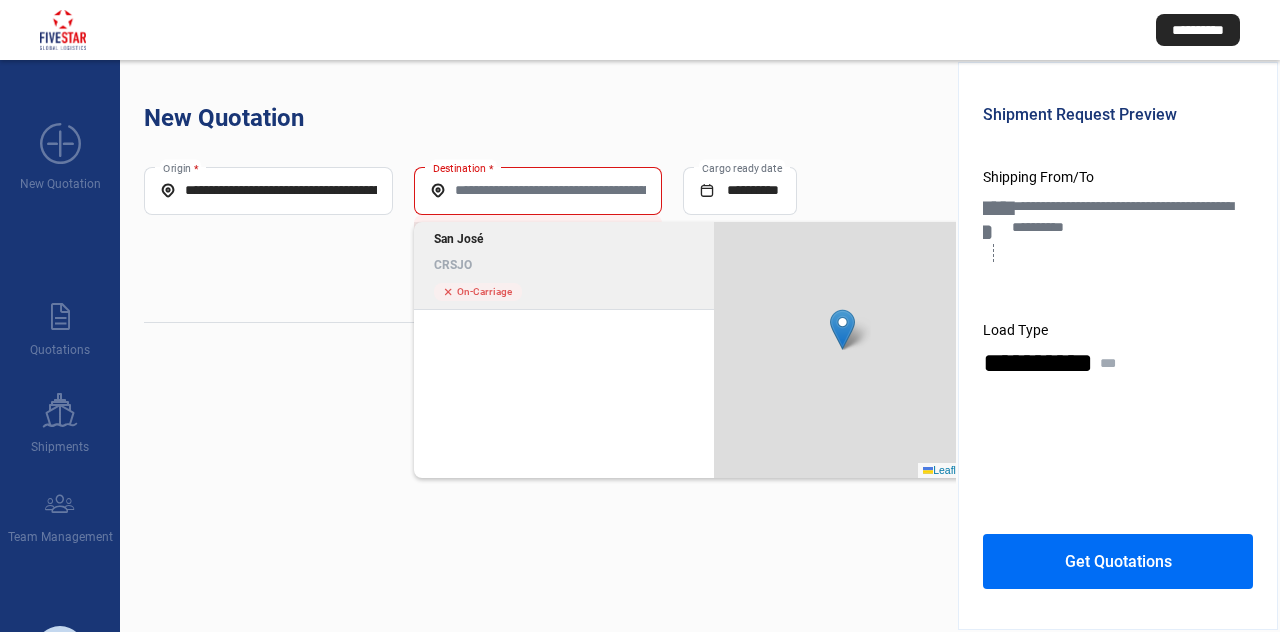 click on "San José" at bounding box center [564, 239] 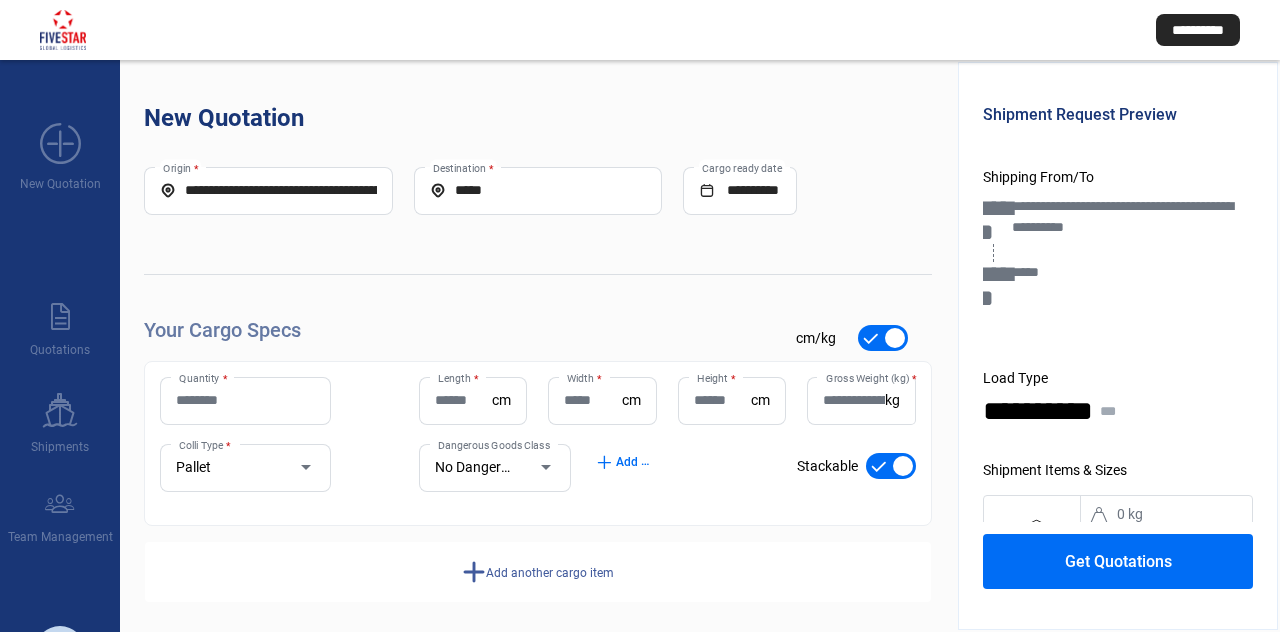 click on "Quantity *" at bounding box center [245, 401] 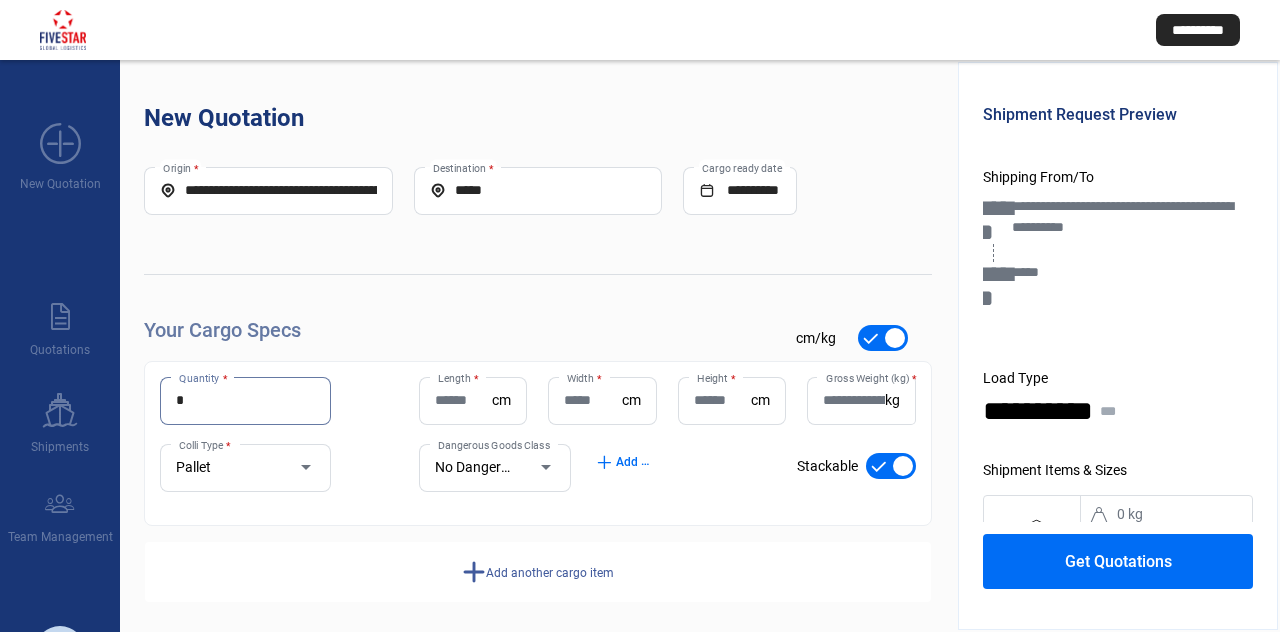 type on "*" 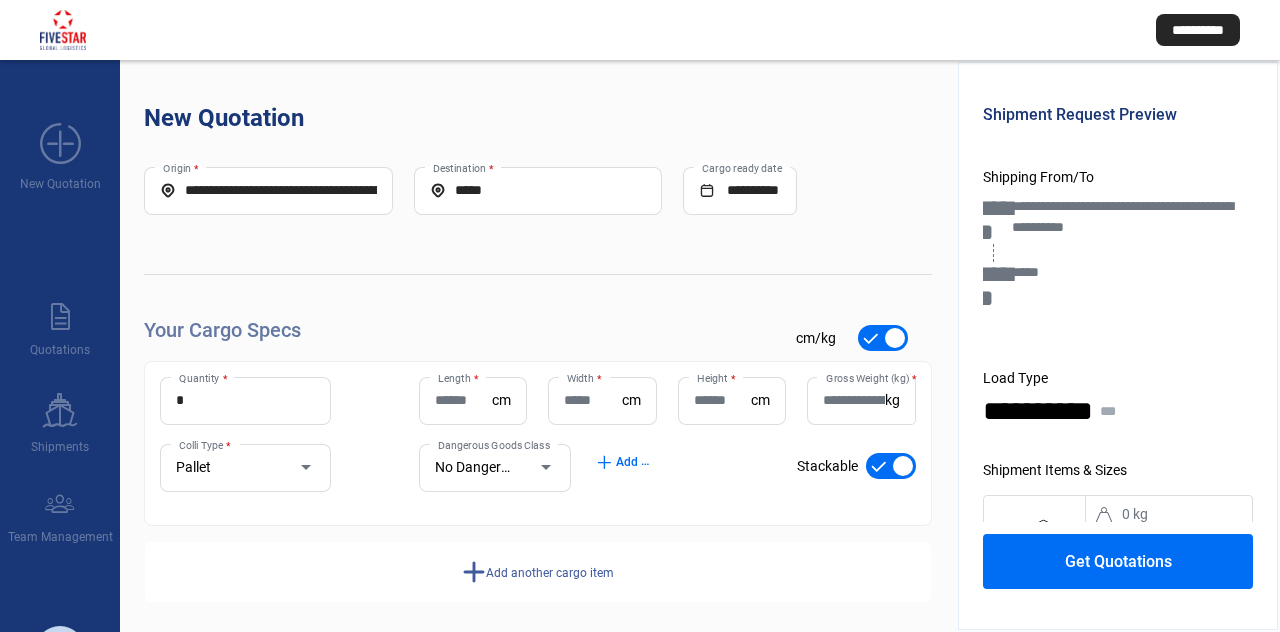 click on "Length  *" at bounding box center (463, 401) 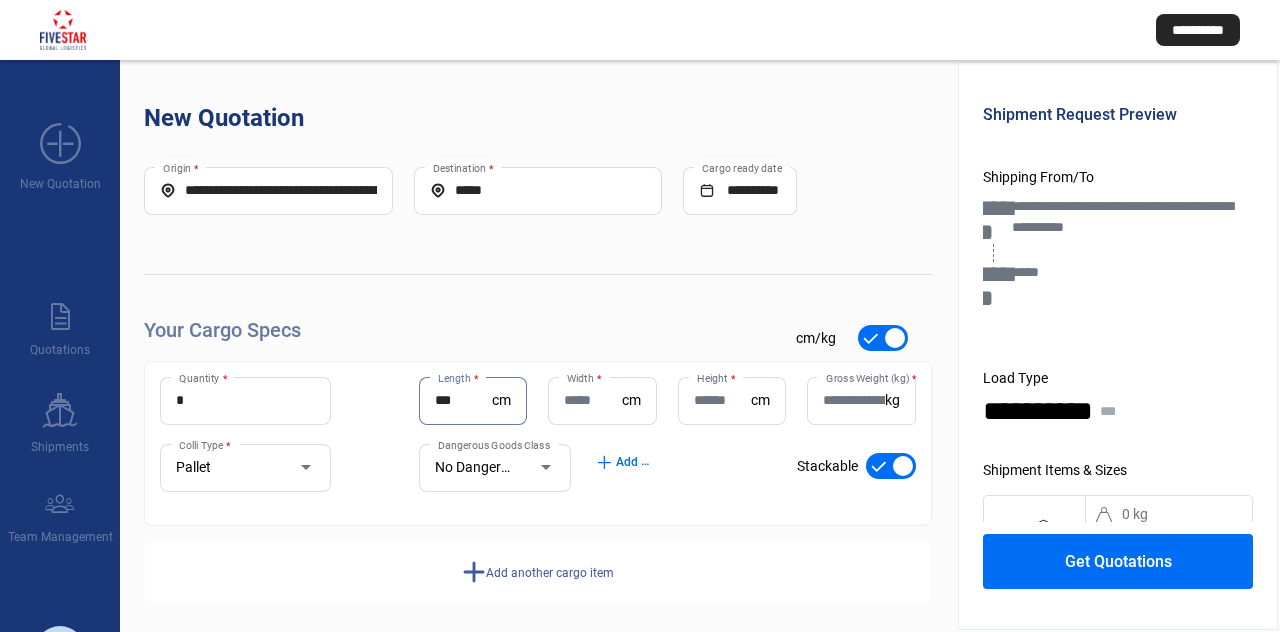 type on "***" 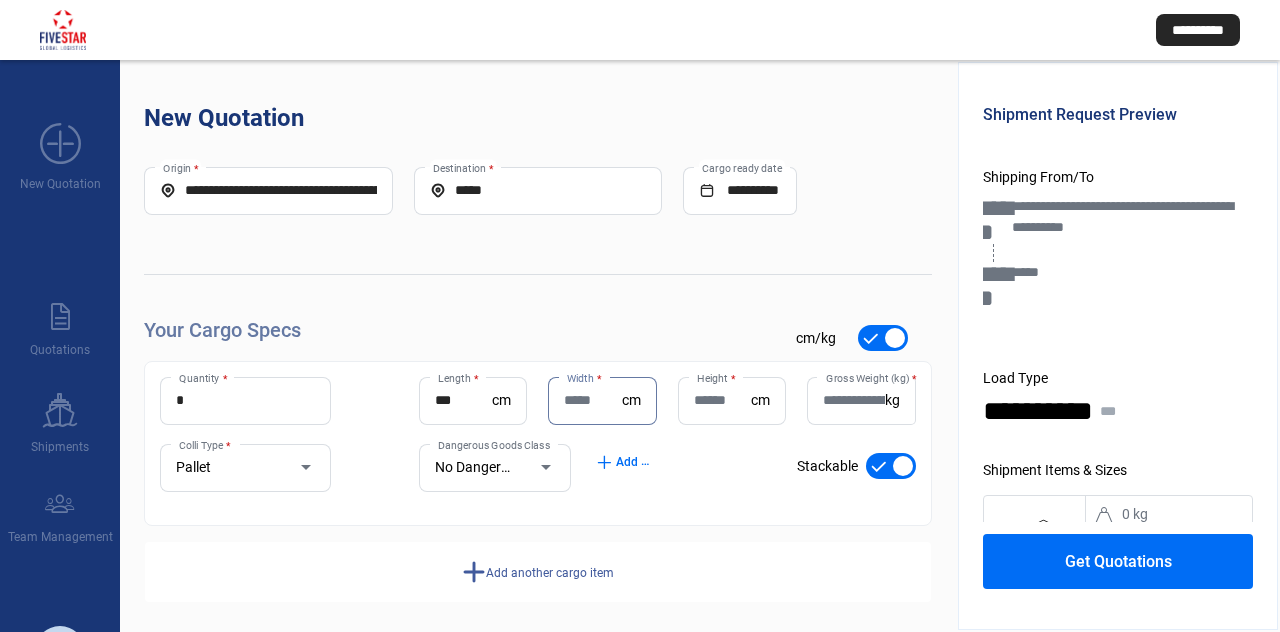 click on "Width  *" at bounding box center (592, 400) 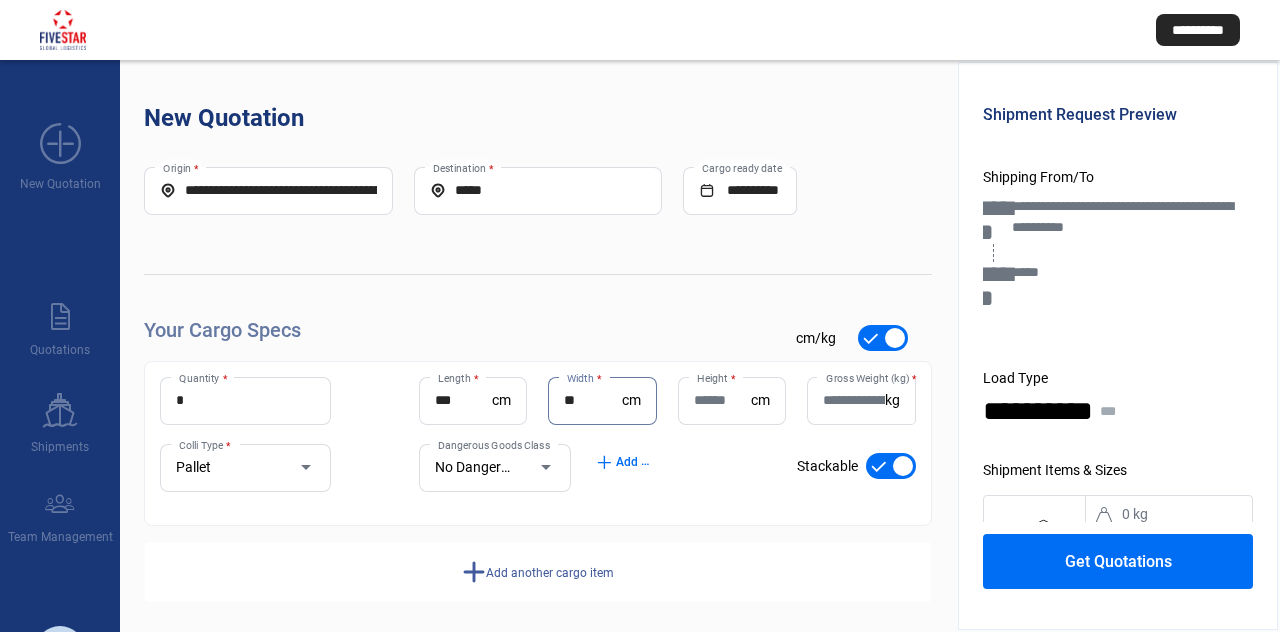 type on "**" 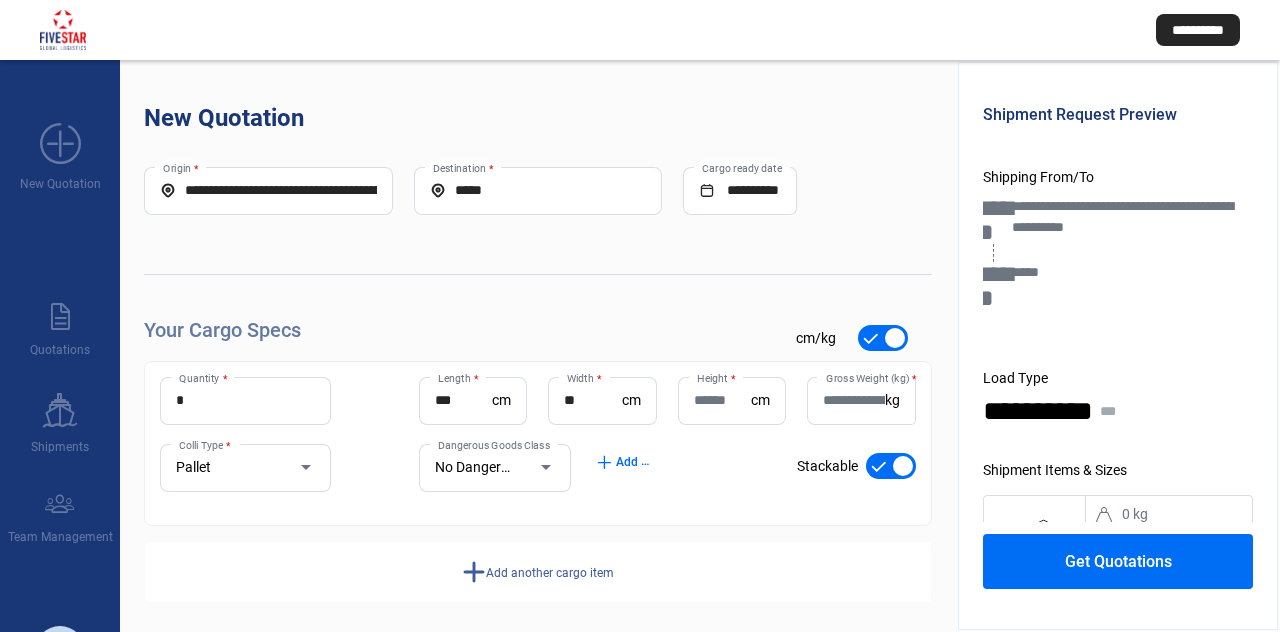 click on "Height  *" at bounding box center (722, 401) 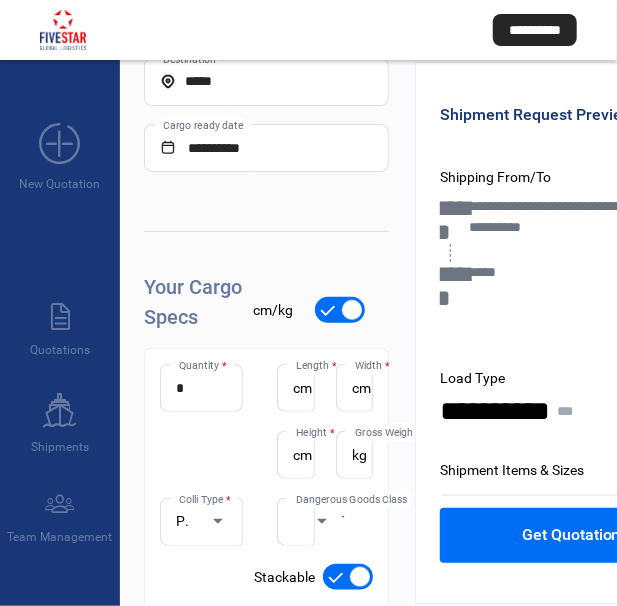 scroll, scrollTop: 218, scrollLeft: 0, axis: vertical 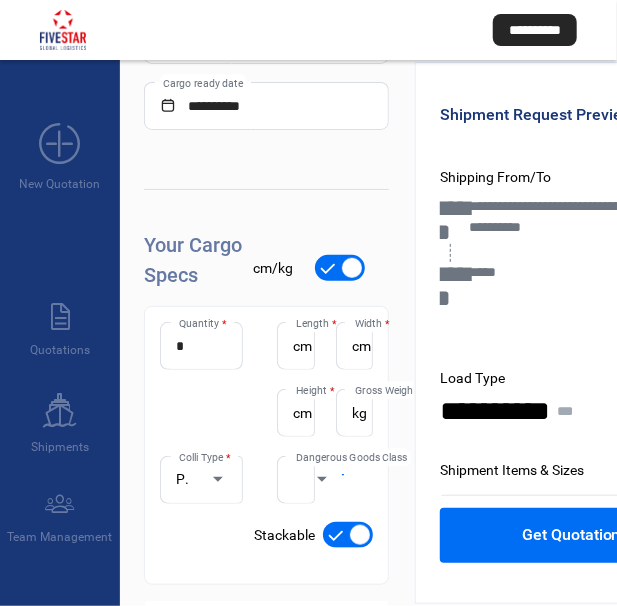 click on "cm" at bounding box center (302, 346) 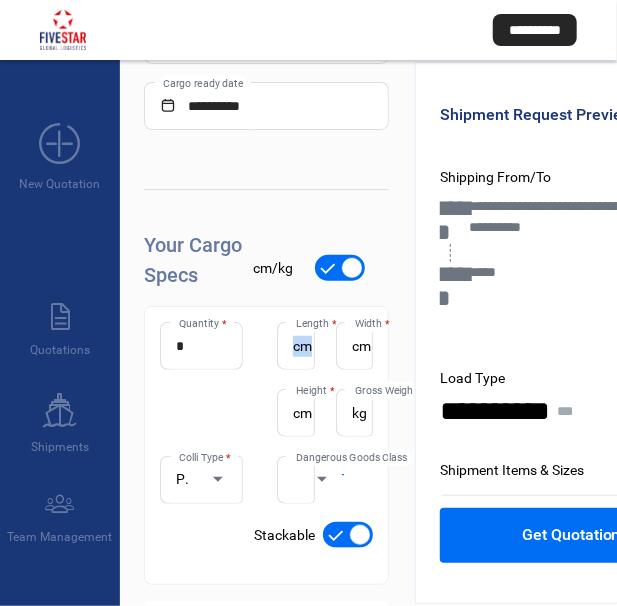 scroll, scrollTop: 0, scrollLeft: 0, axis: both 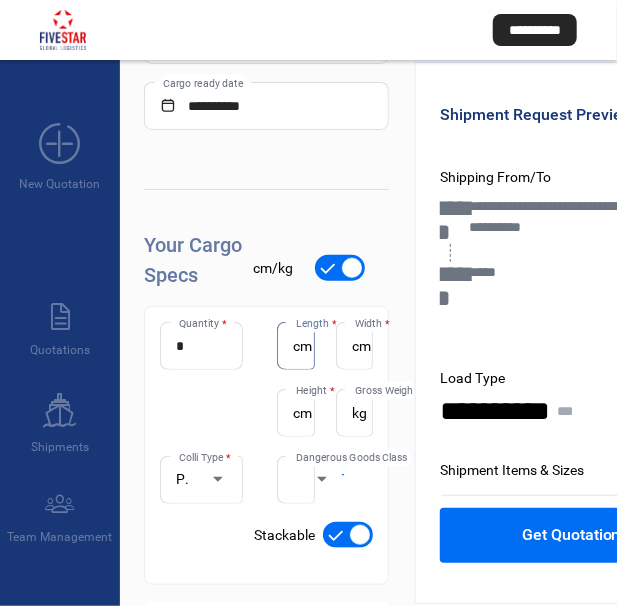 click on "cm" at bounding box center (302, 346) 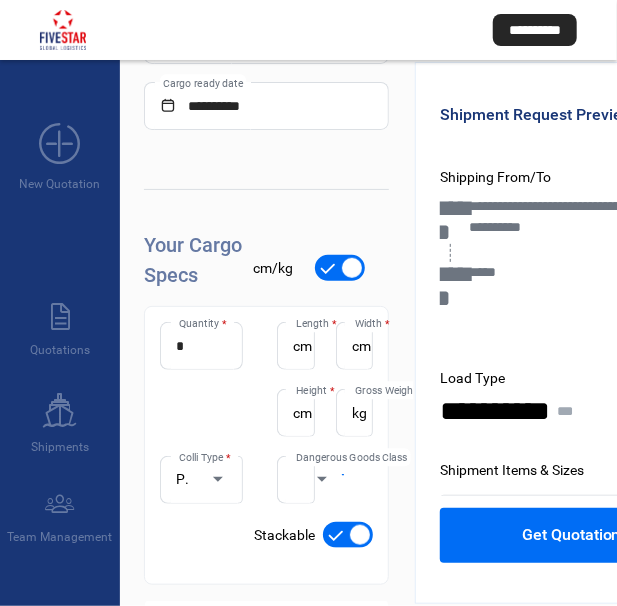 scroll, scrollTop: 0, scrollLeft: 0, axis: both 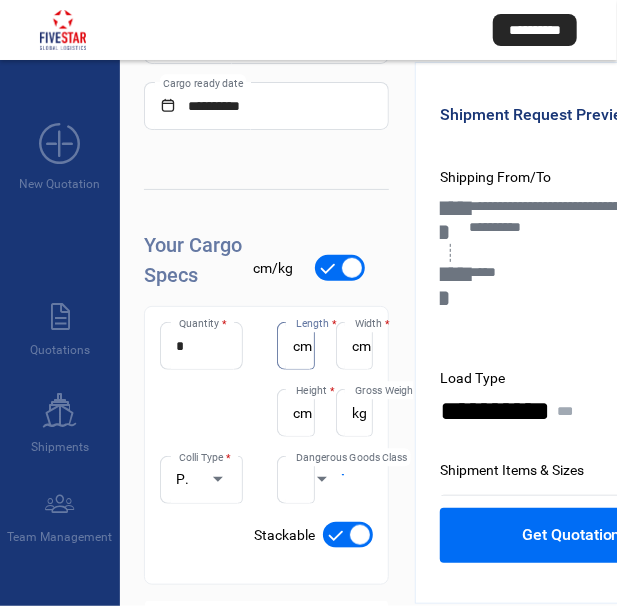click on "cm" at bounding box center [302, 346] 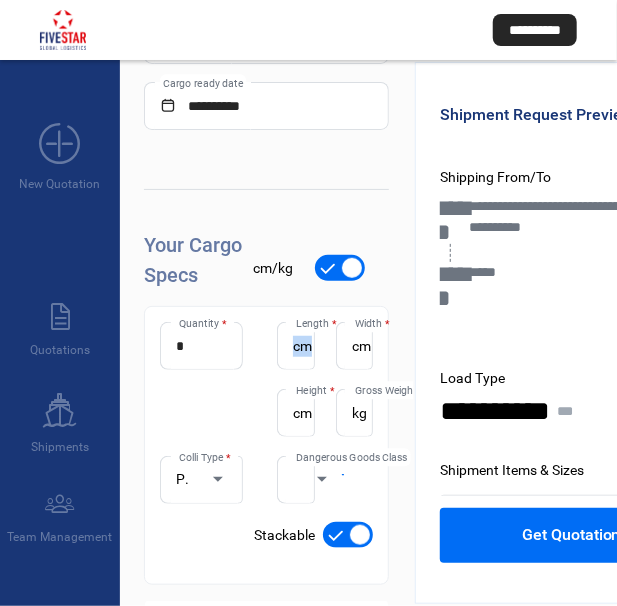 scroll, scrollTop: 0, scrollLeft: 0, axis: both 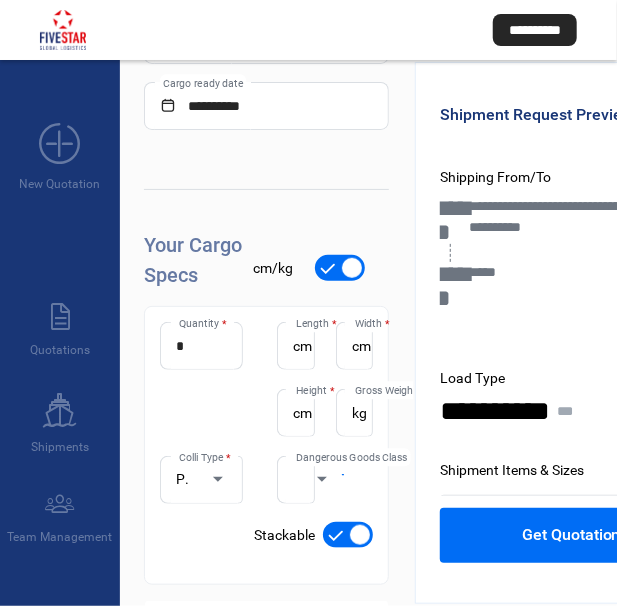 click on "cm" at bounding box center [361, 346] 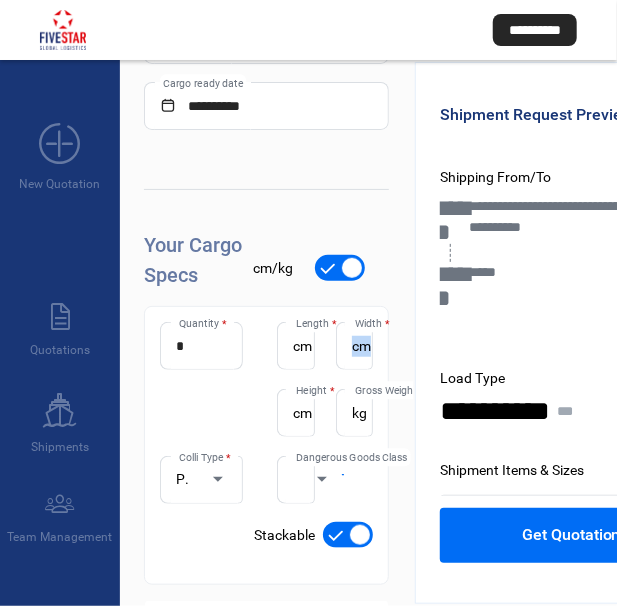 scroll, scrollTop: 0, scrollLeft: 0, axis: both 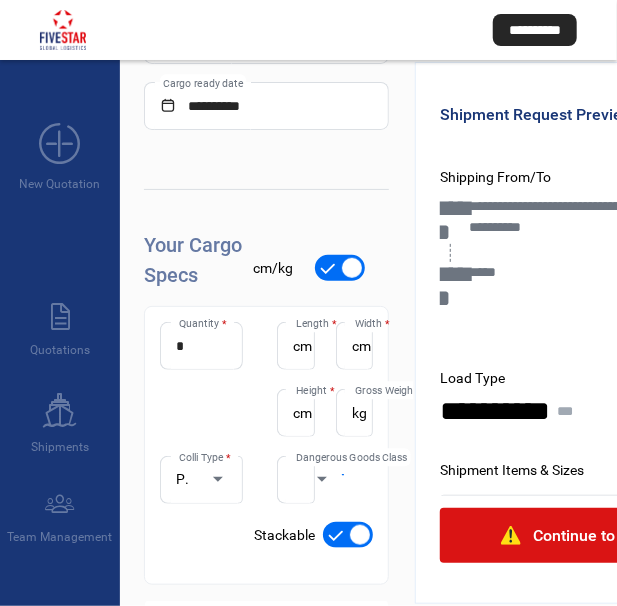 click on "cm" at bounding box center [361, 346] 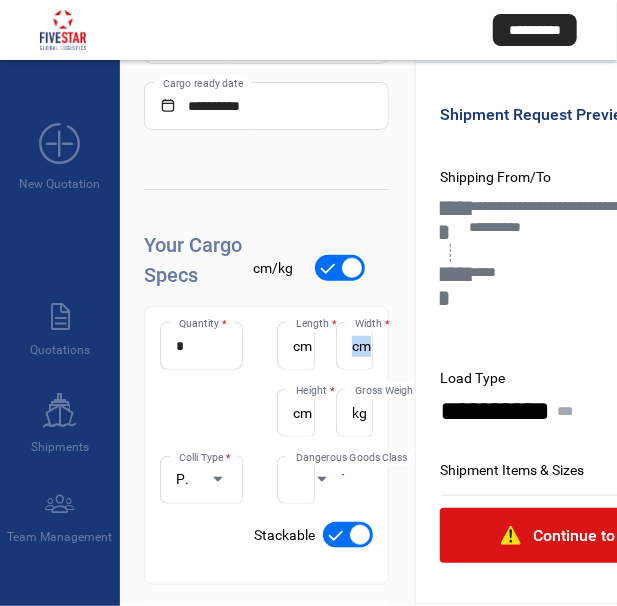 scroll, scrollTop: 0, scrollLeft: 0, axis: both 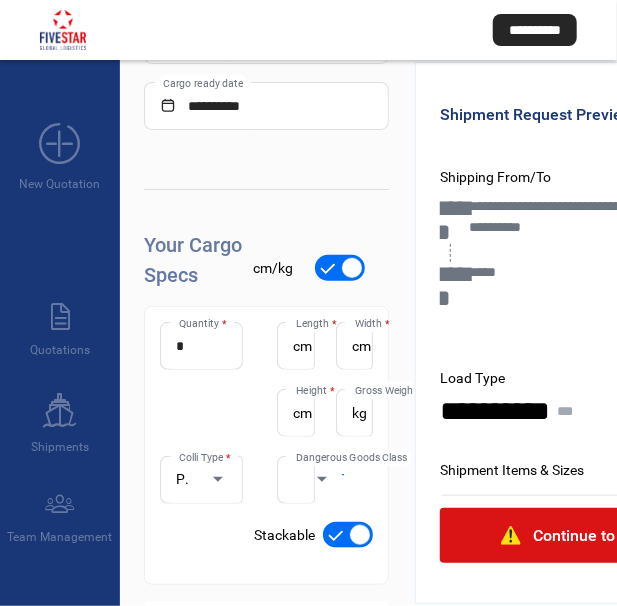 click on "cm" at bounding box center (302, 413) 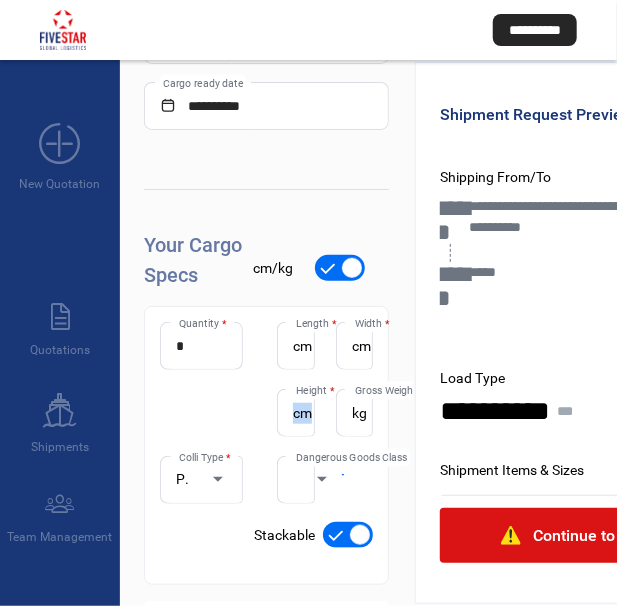 click on "cm" at bounding box center (302, 413) 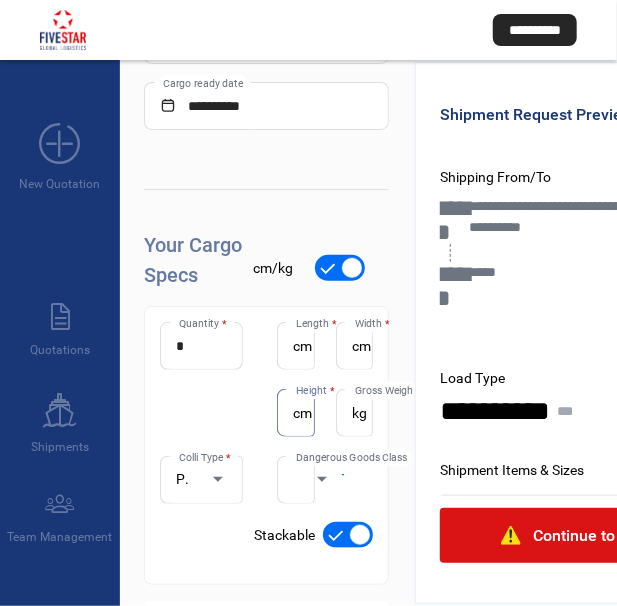 scroll, scrollTop: 0, scrollLeft: 14, axis: horizontal 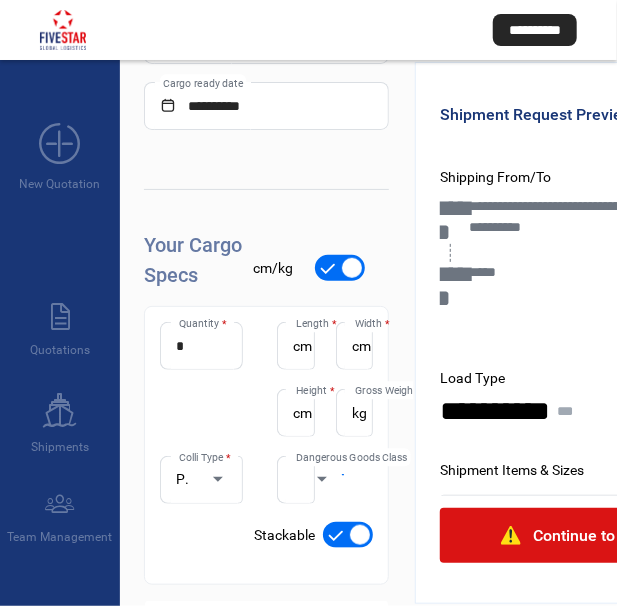 click on "kg" at bounding box center (359, 413) 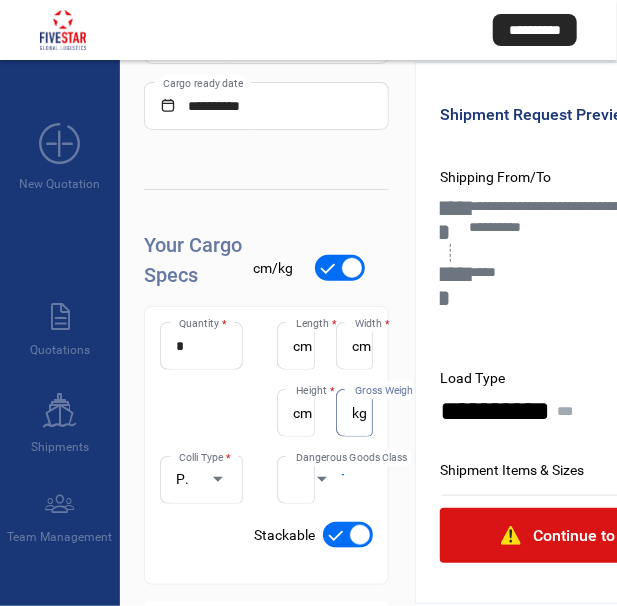 scroll, scrollTop: 0, scrollLeft: 14, axis: horizontal 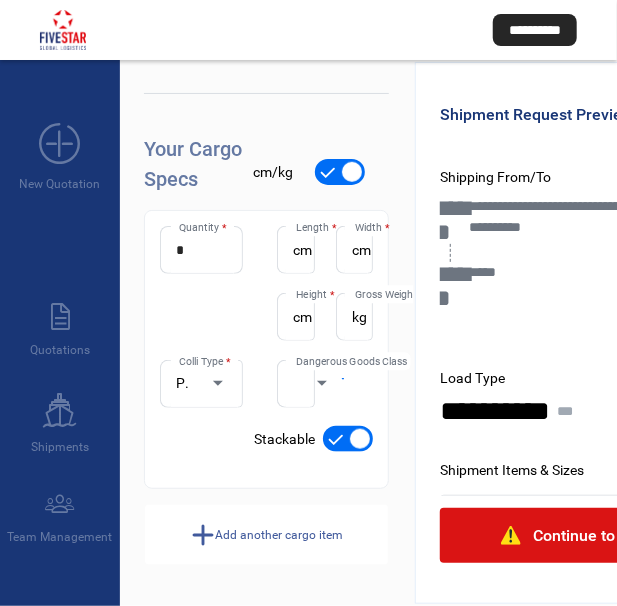 click on "Add another cargo item" at bounding box center [279, 535] 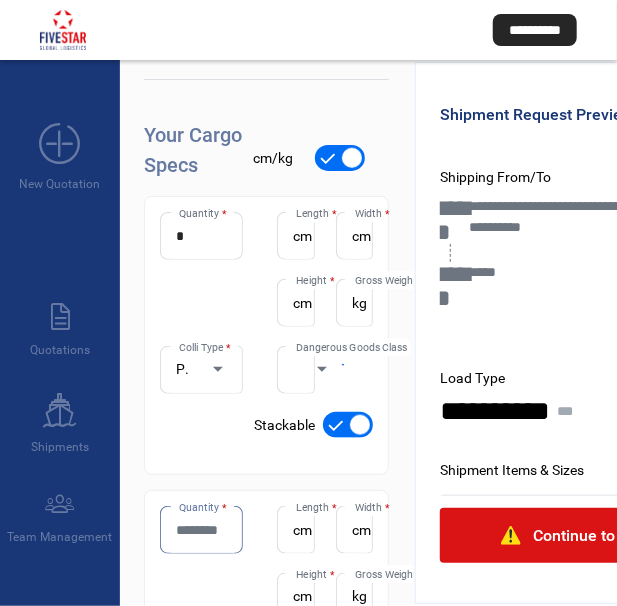 click on "Quantity *" at bounding box center [201, 530] 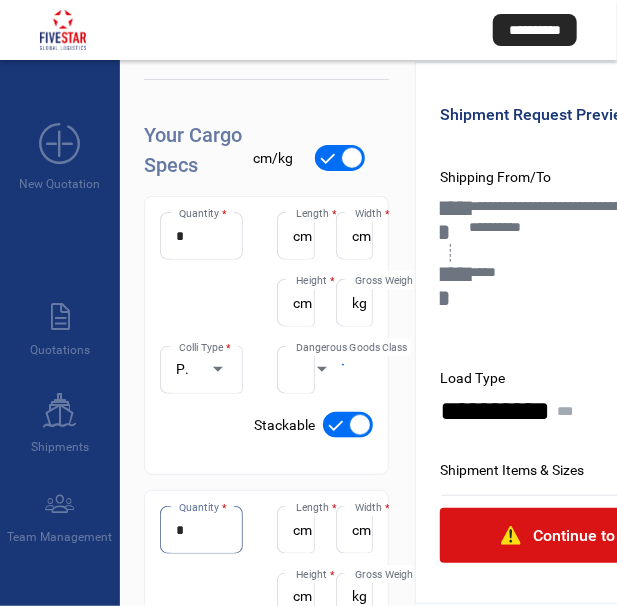 type on "*" 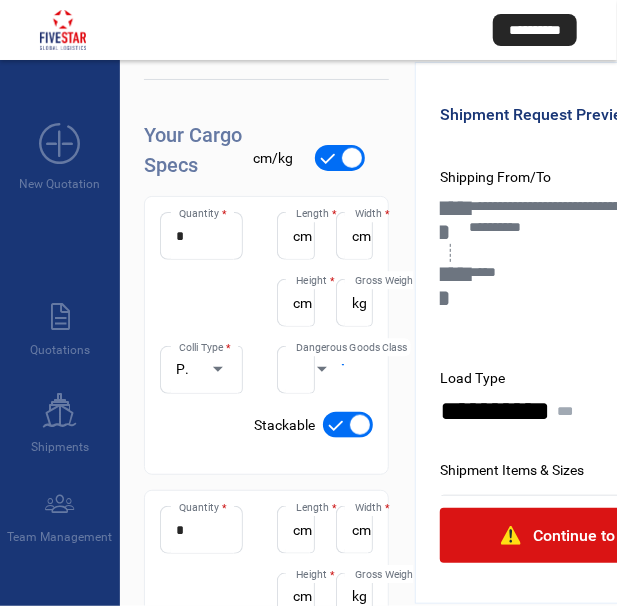 click on "cm" at bounding box center (302, 530) 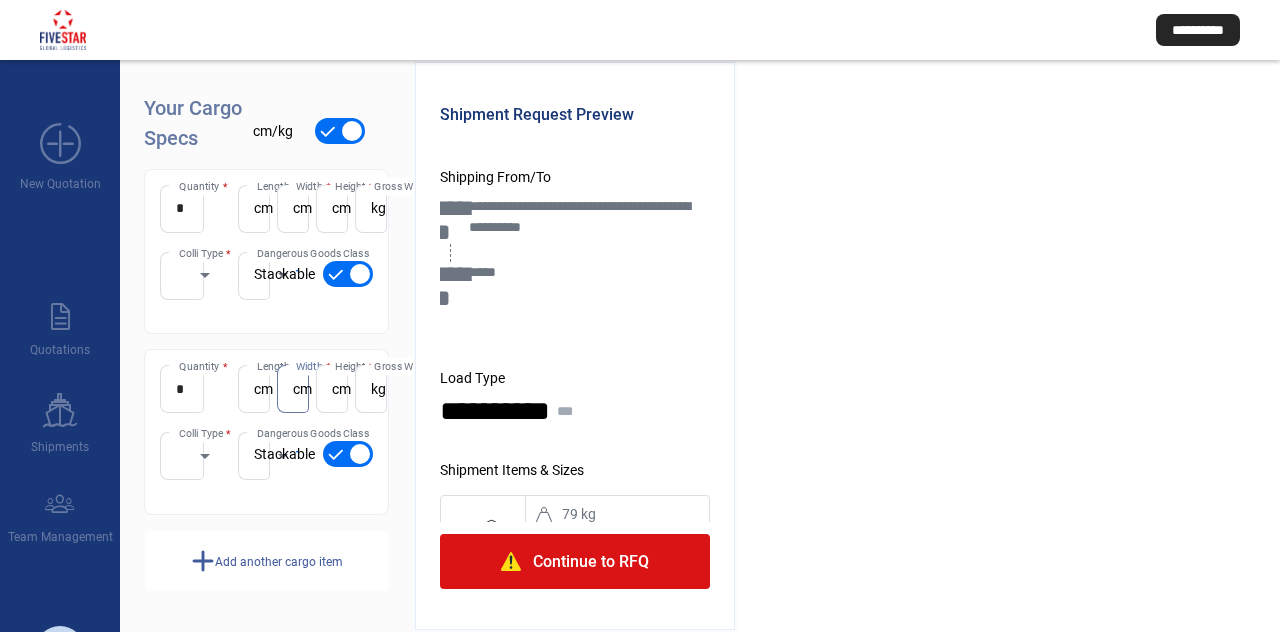scroll, scrollTop: 0, scrollLeft: 0, axis: both 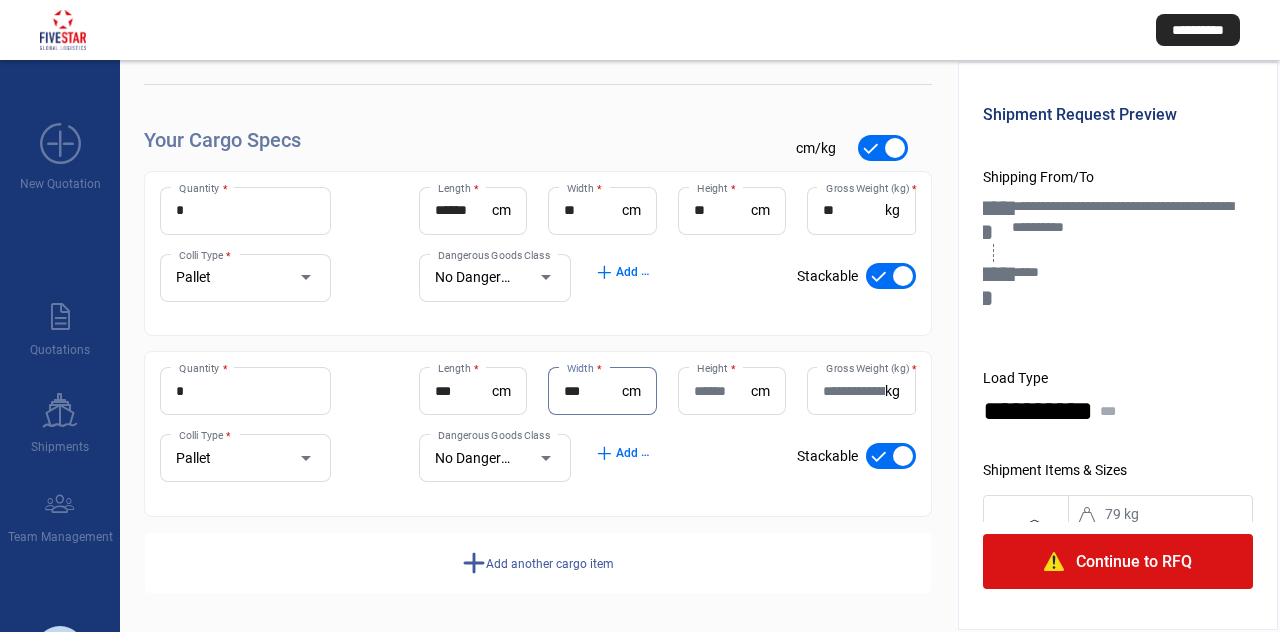 type on "***" 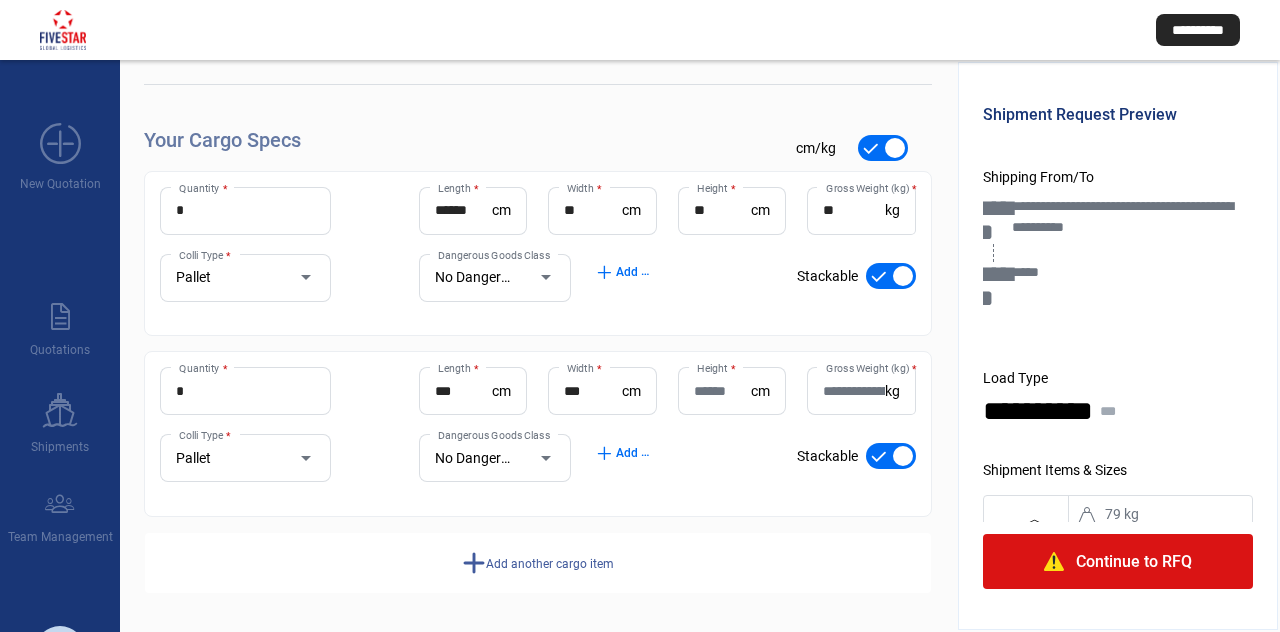 click on "cm" at bounding box center [501, 210] 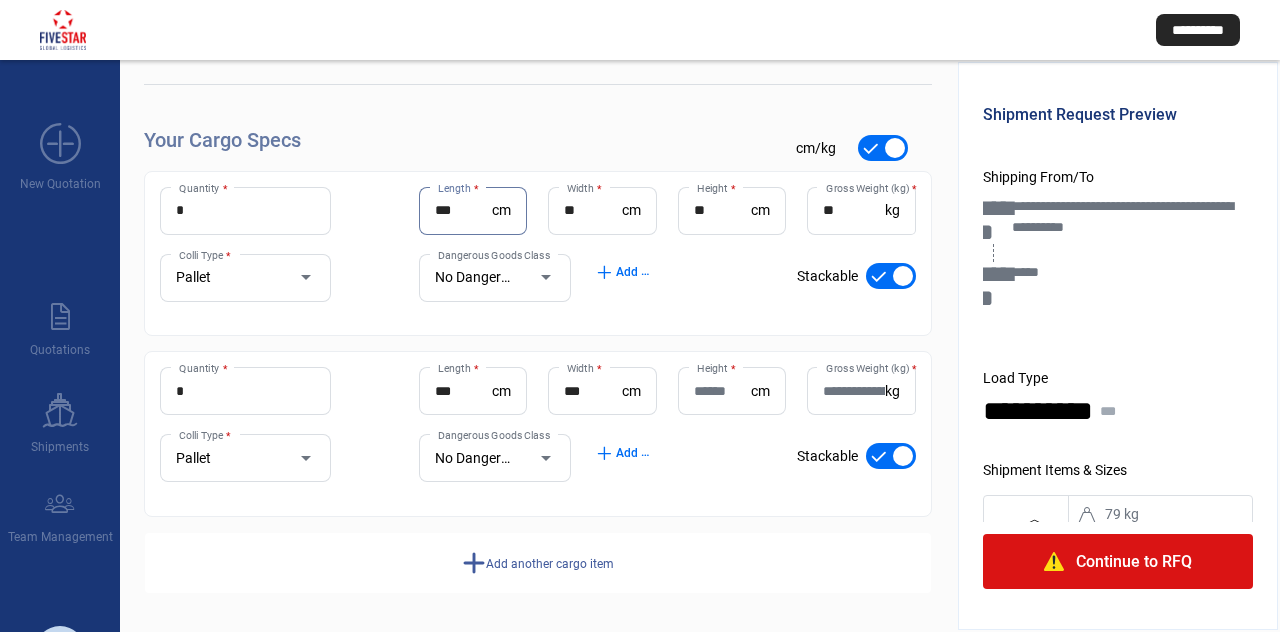 type on "***" 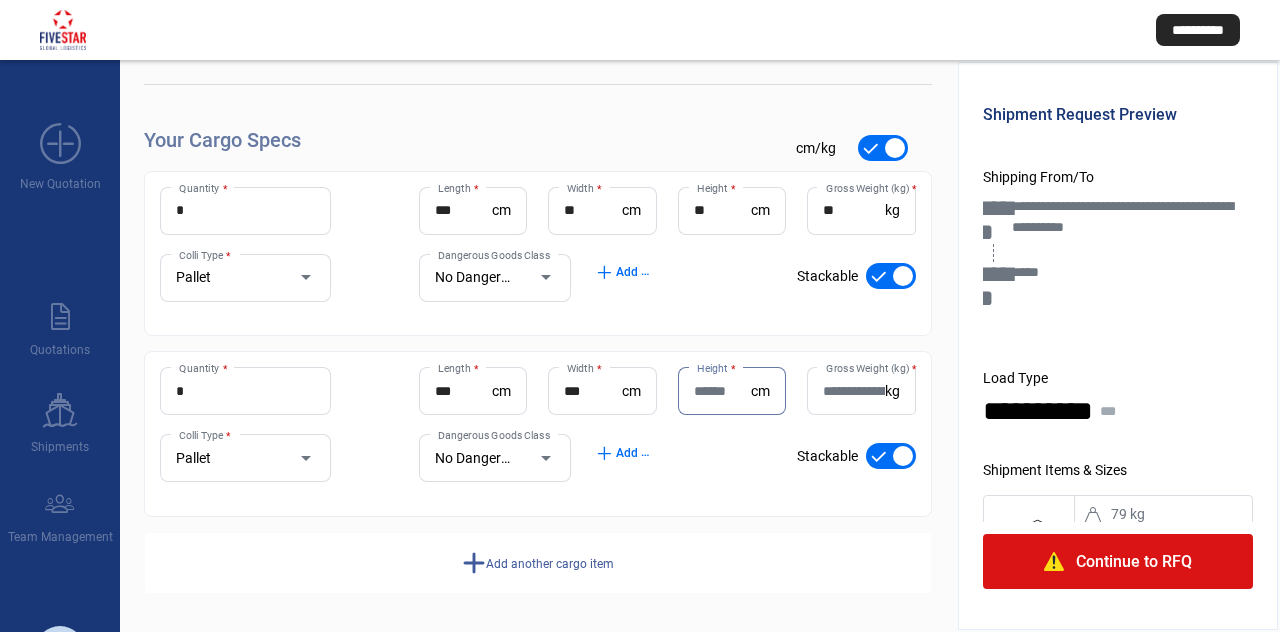click on "Height  *" at bounding box center (722, 391) 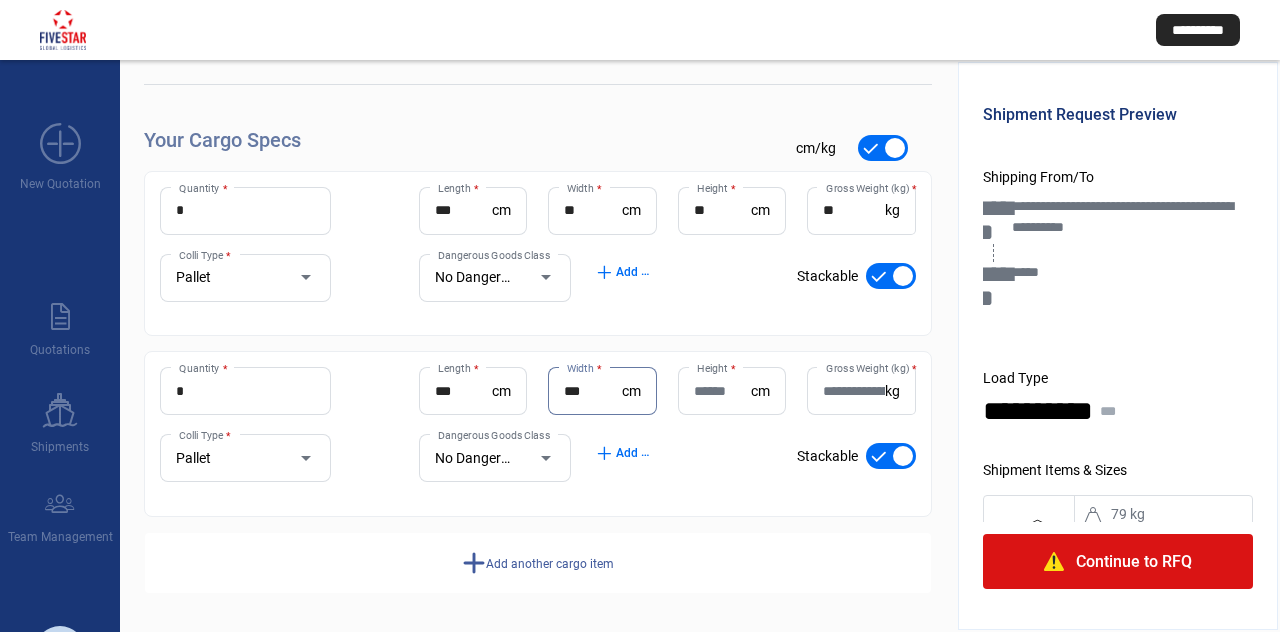 click on "***" at bounding box center [592, 391] 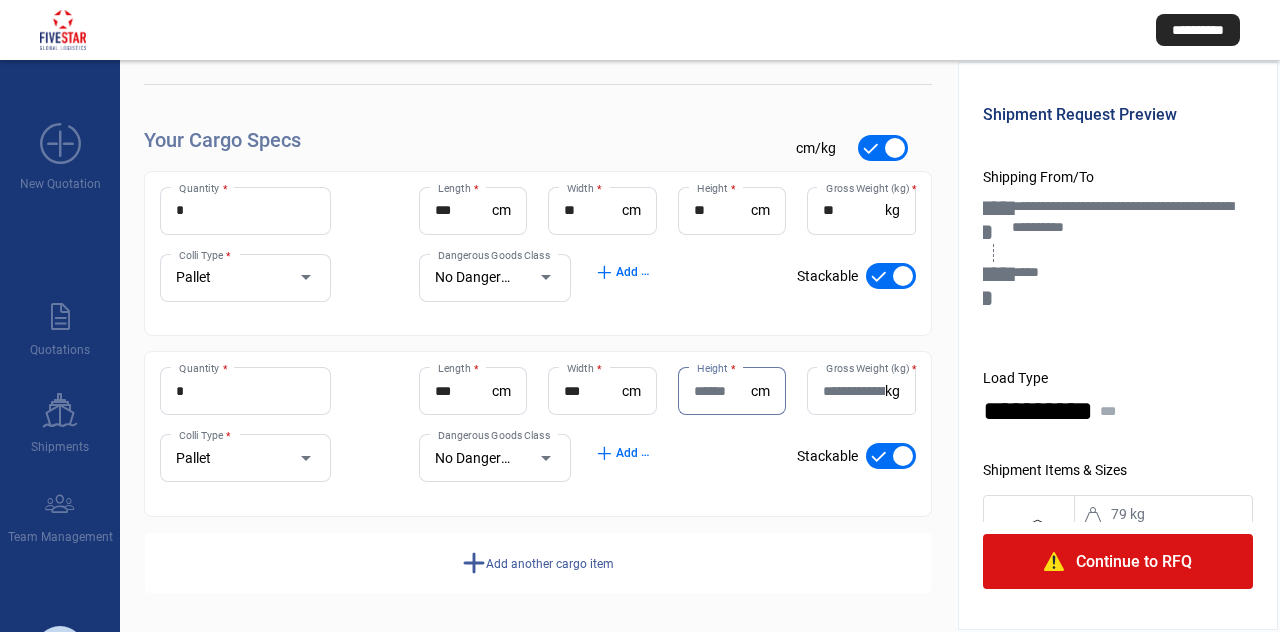 click on "Height  *" at bounding box center [722, 391] 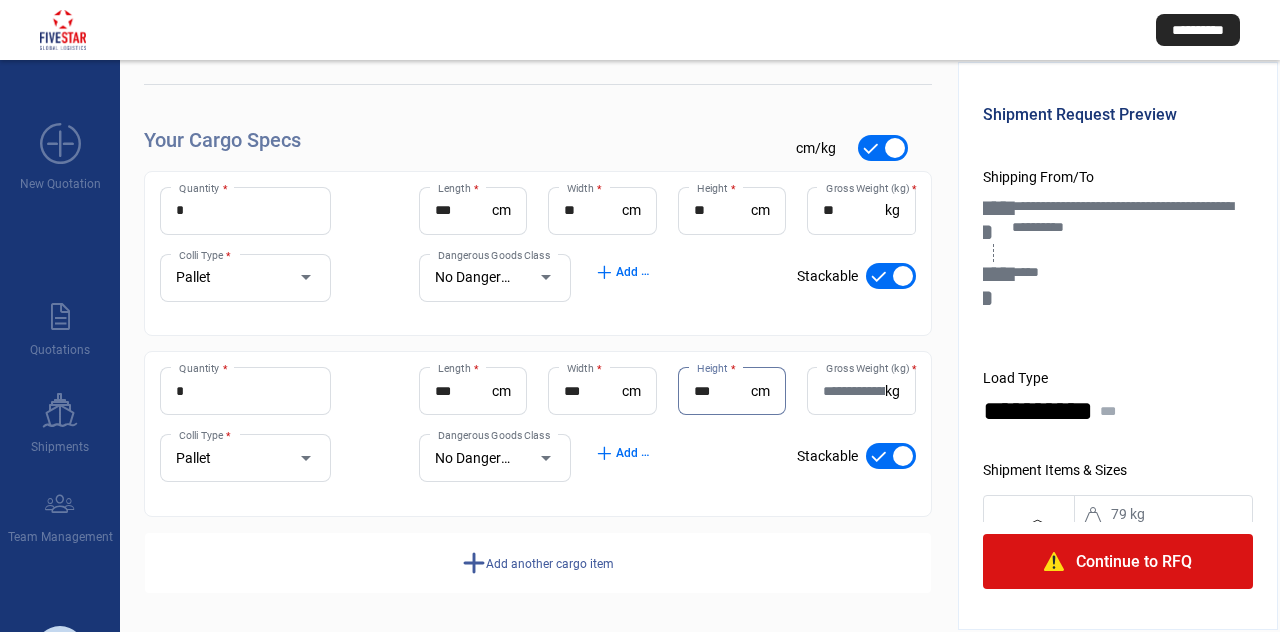 type on "***" 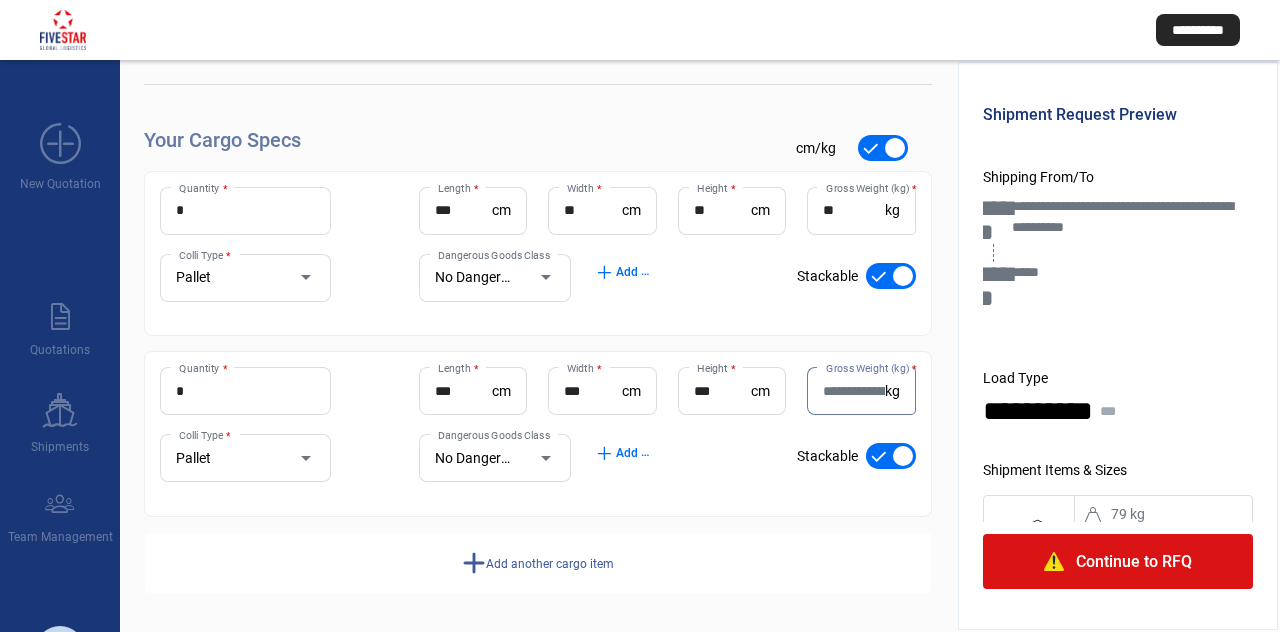 click on "Gross Weight (kg)  *" at bounding box center [853, 391] 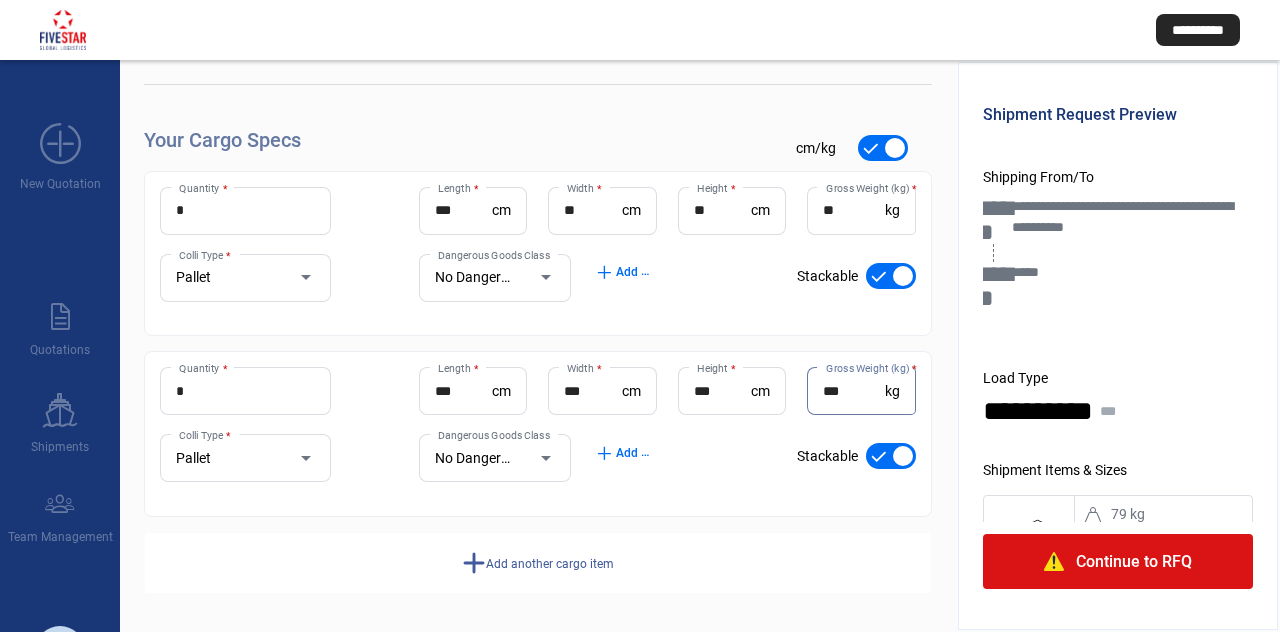 type on "***" 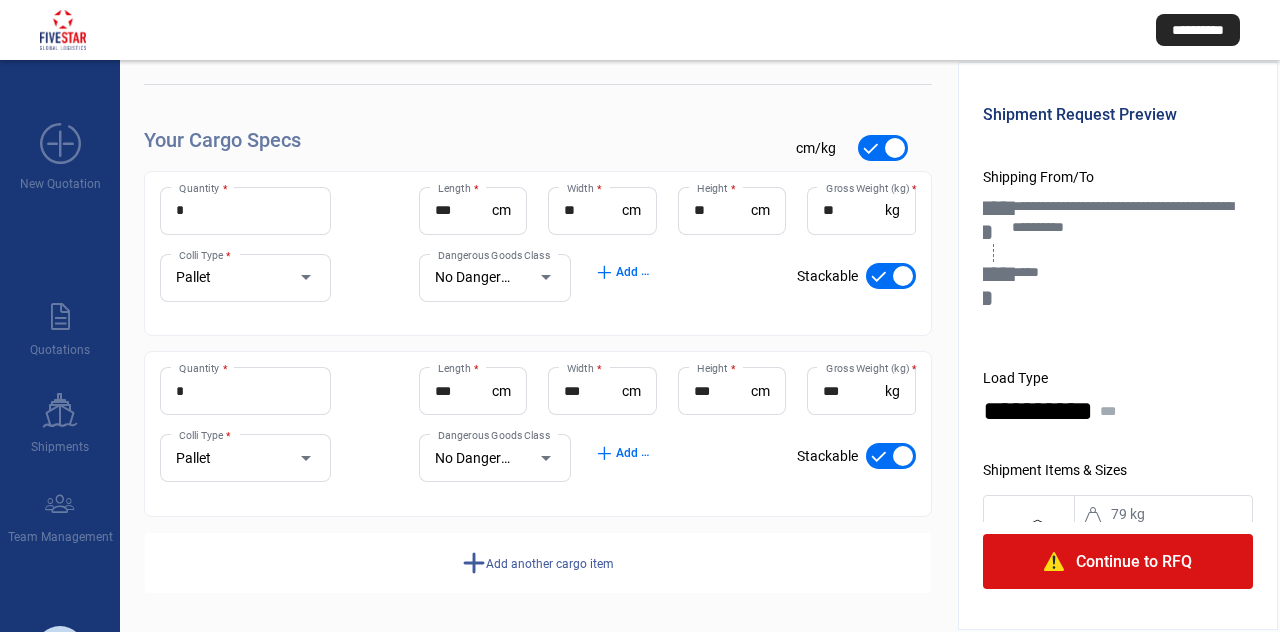 click on "add  Add another cargo item" at bounding box center (538, 563) 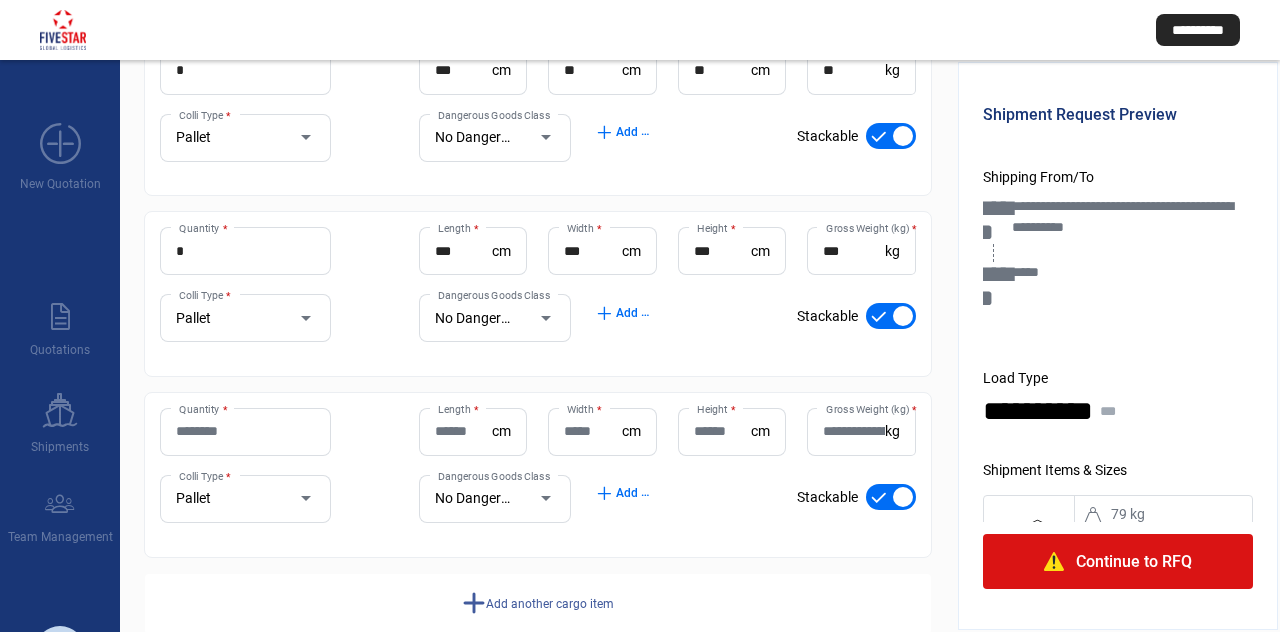 scroll, scrollTop: 350, scrollLeft: 0, axis: vertical 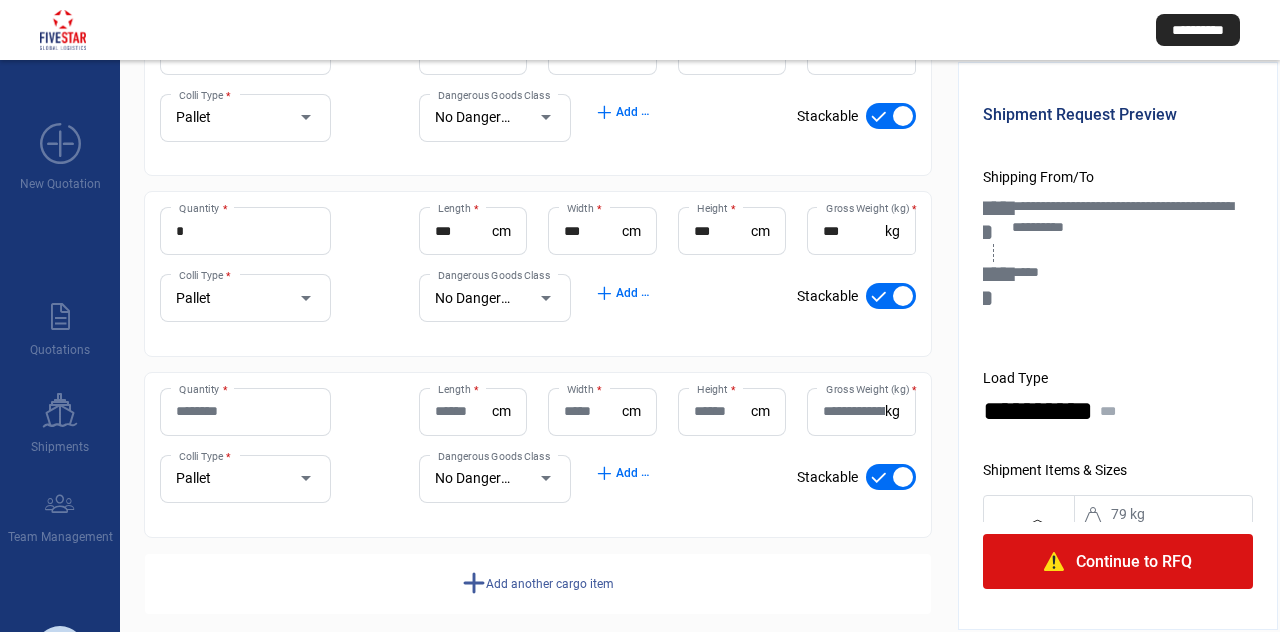 click at bounding box center (1054, 561) 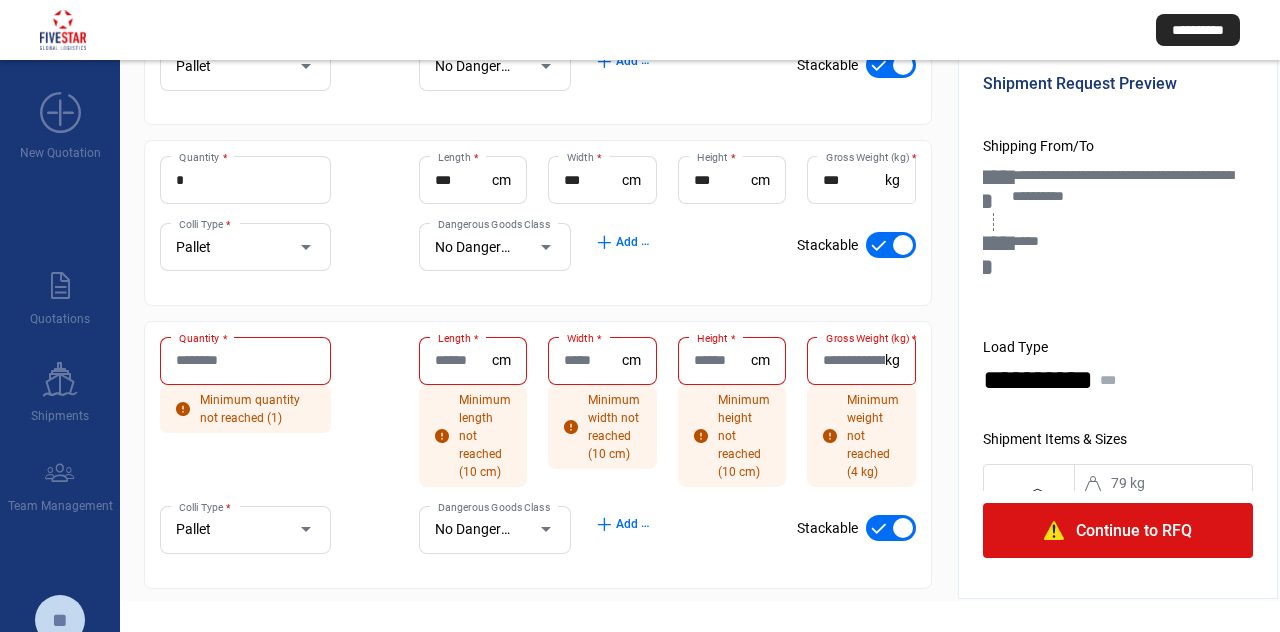 scroll, scrollTop: 0, scrollLeft: 0, axis: both 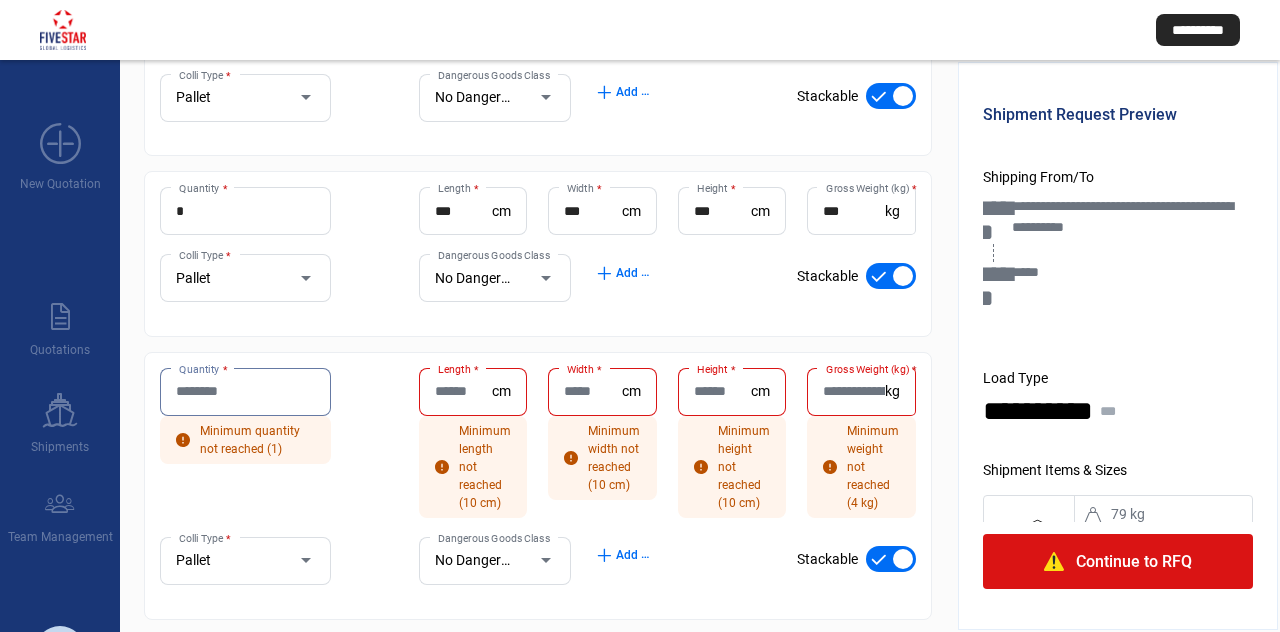 drag, startPoint x: 367, startPoint y: 393, endPoint x: 278, endPoint y: 395, distance: 89.02247 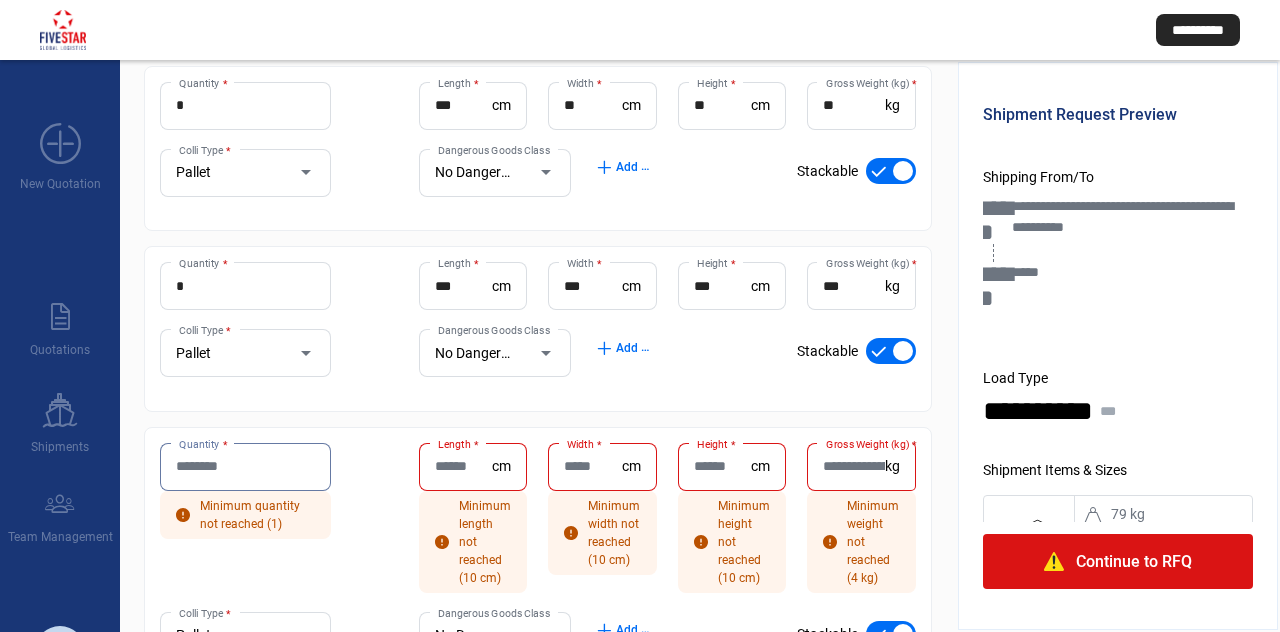 scroll, scrollTop: 340, scrollLeft: 0, axis: vertical 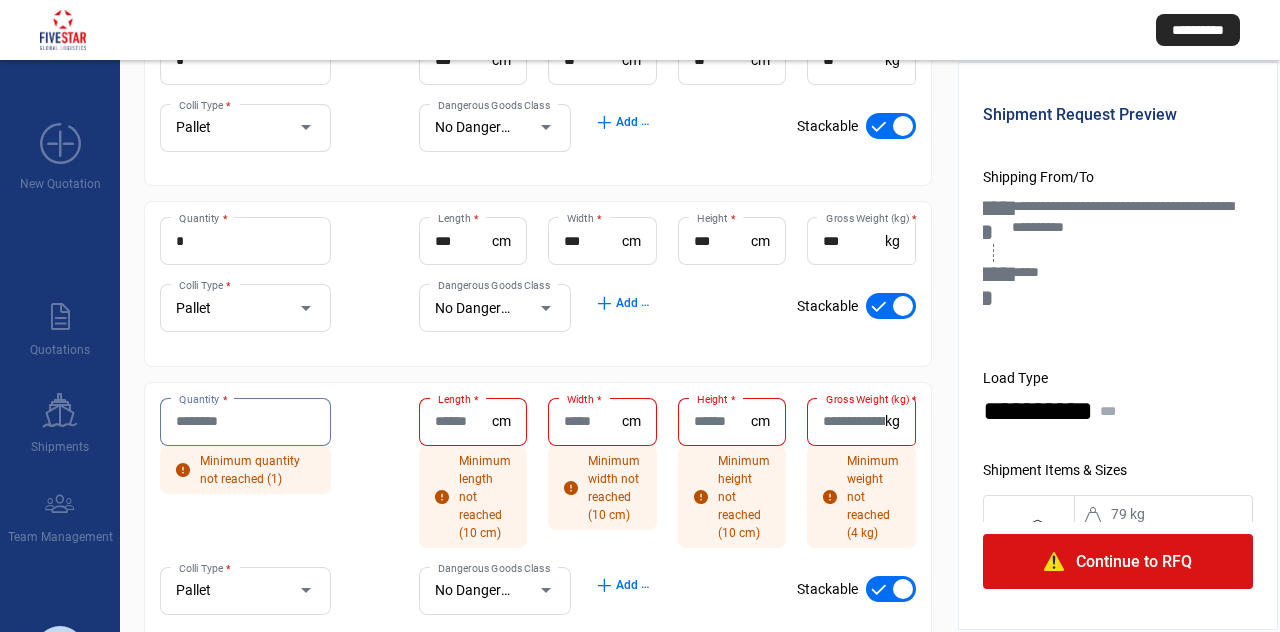 click on "Quantity *" at bounding box center (245, 421) 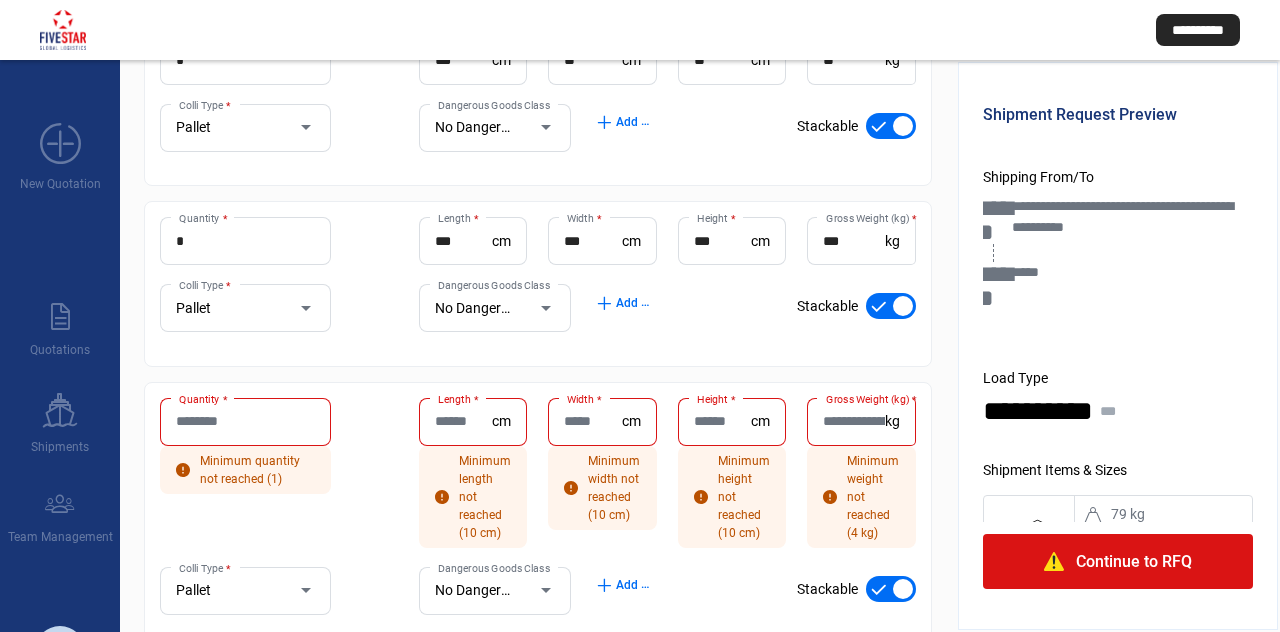 click on "Pallet Colli Type *" at bounding box center [245, 591] 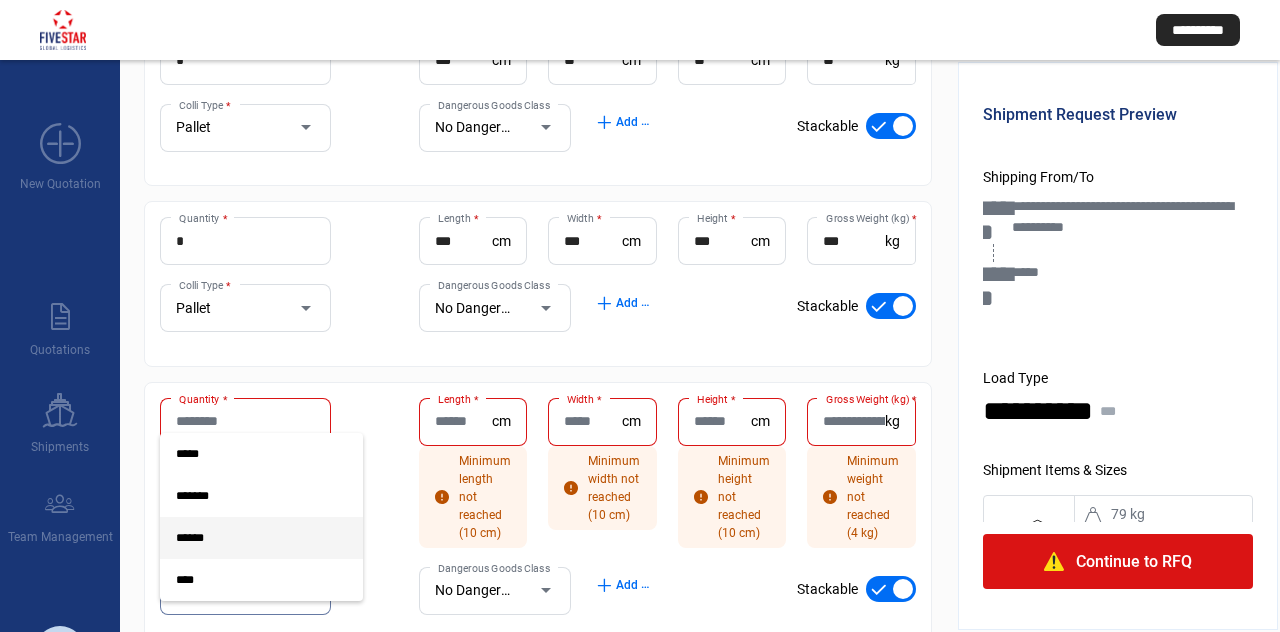 click at bounding box center [640, 316] 